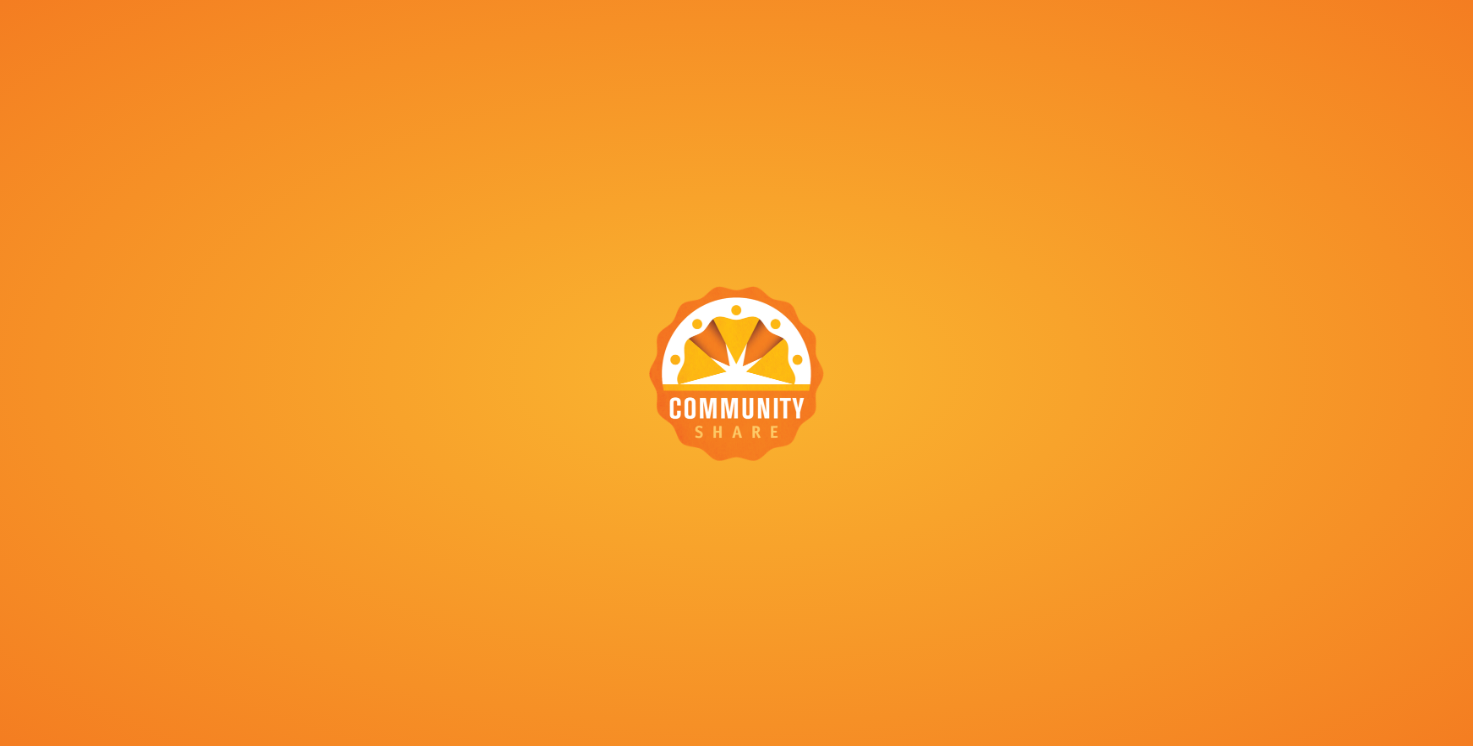 scroll, scrollTop: 0, scrollLeft: 0, axis: both 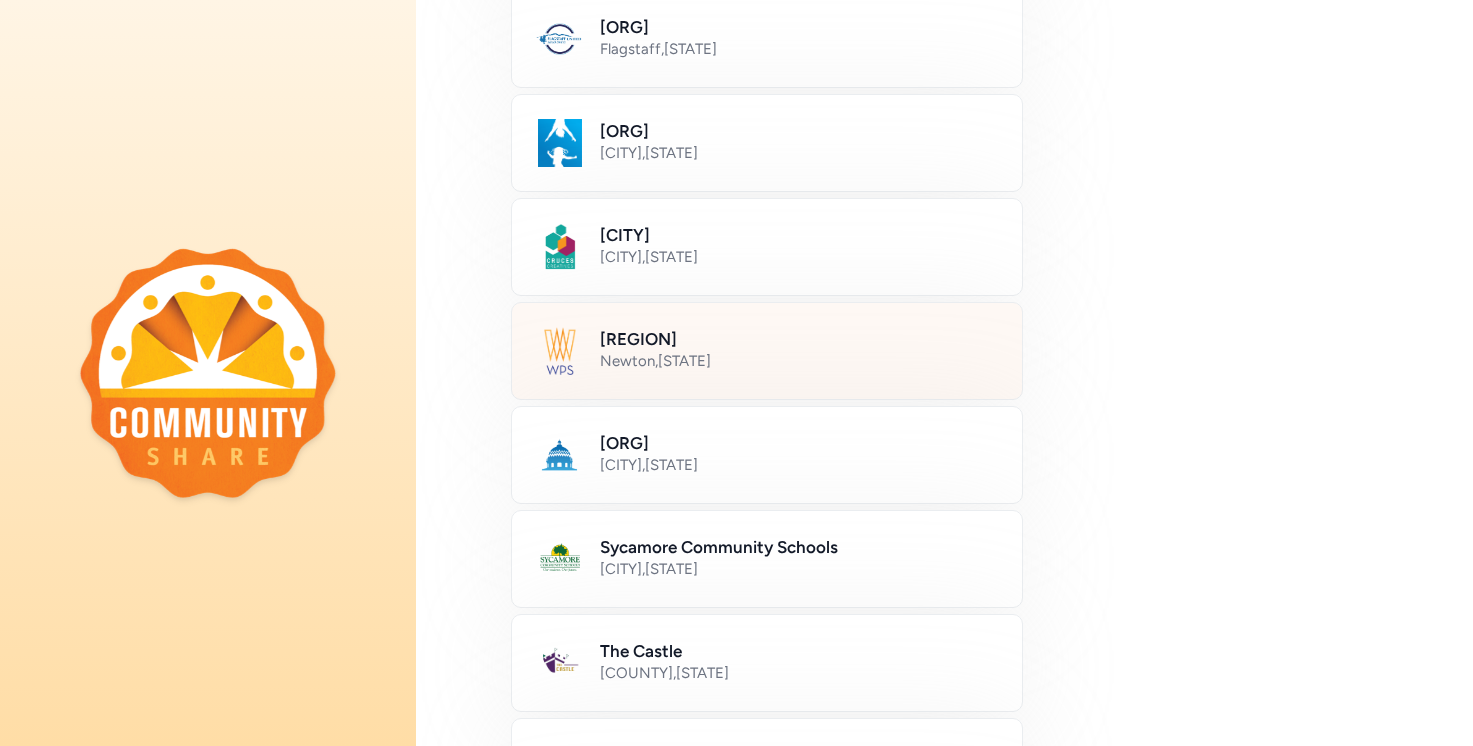click on "[CITY] , [STATE]" at bounding box center (799, 361) 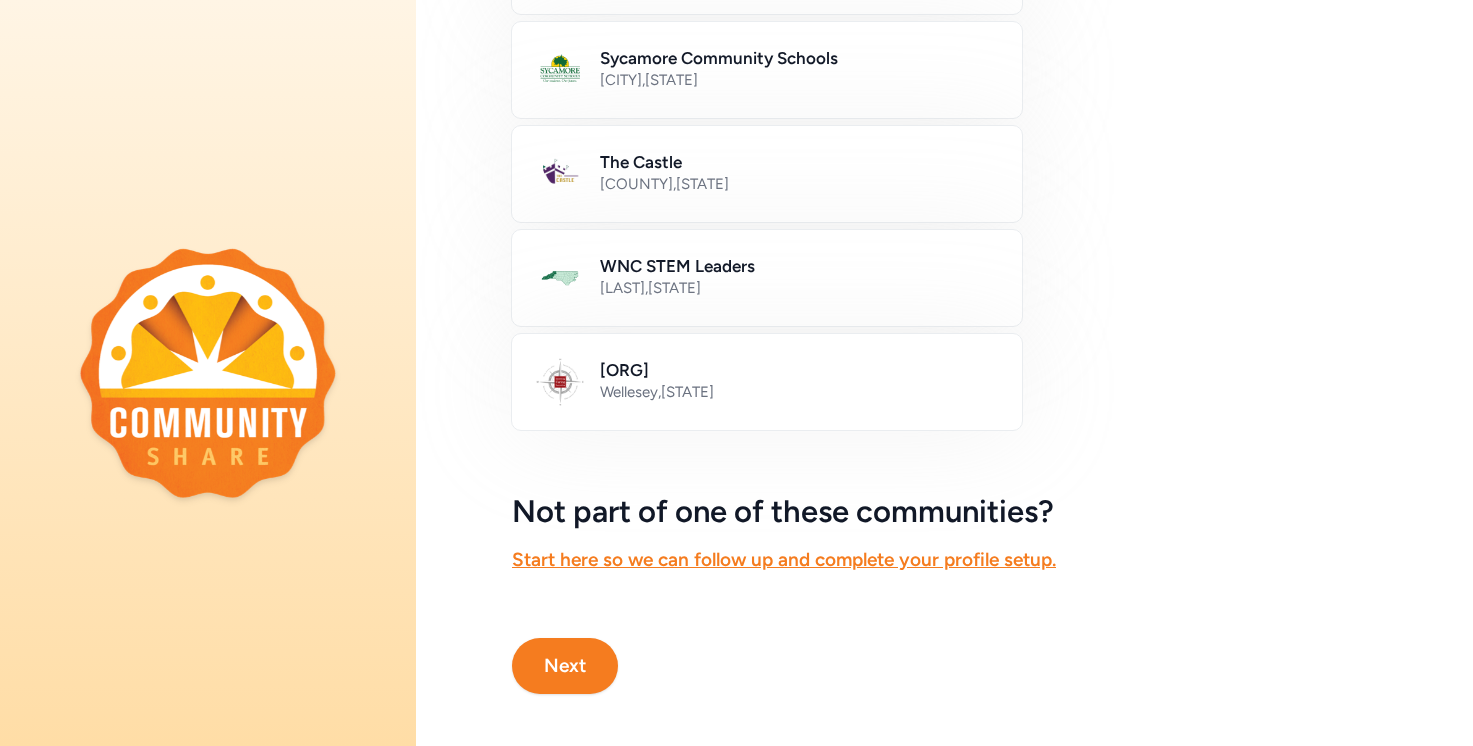 scroll, scrollTop: 1146, scrollLeft: 0, axis: vertical 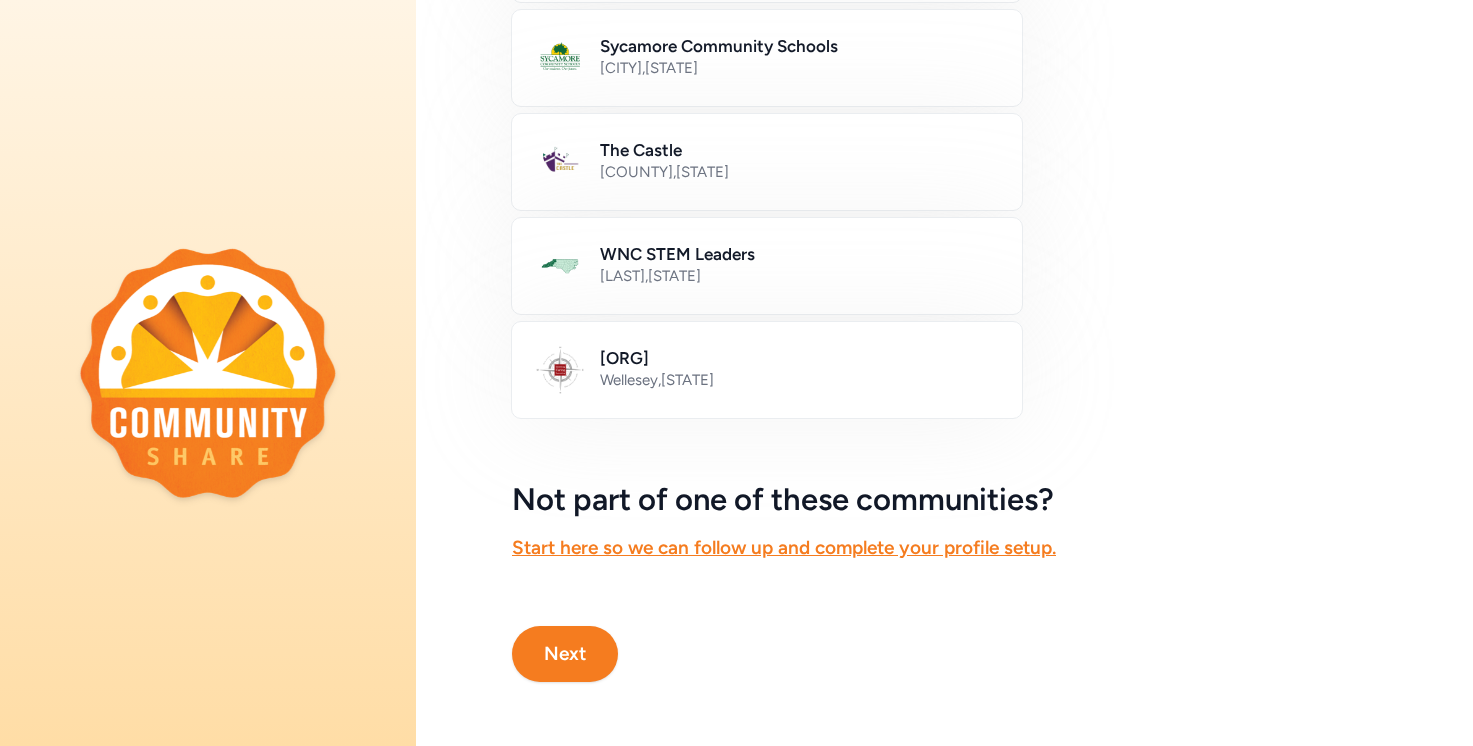 click on "Next" at bounding box center [565, 654] 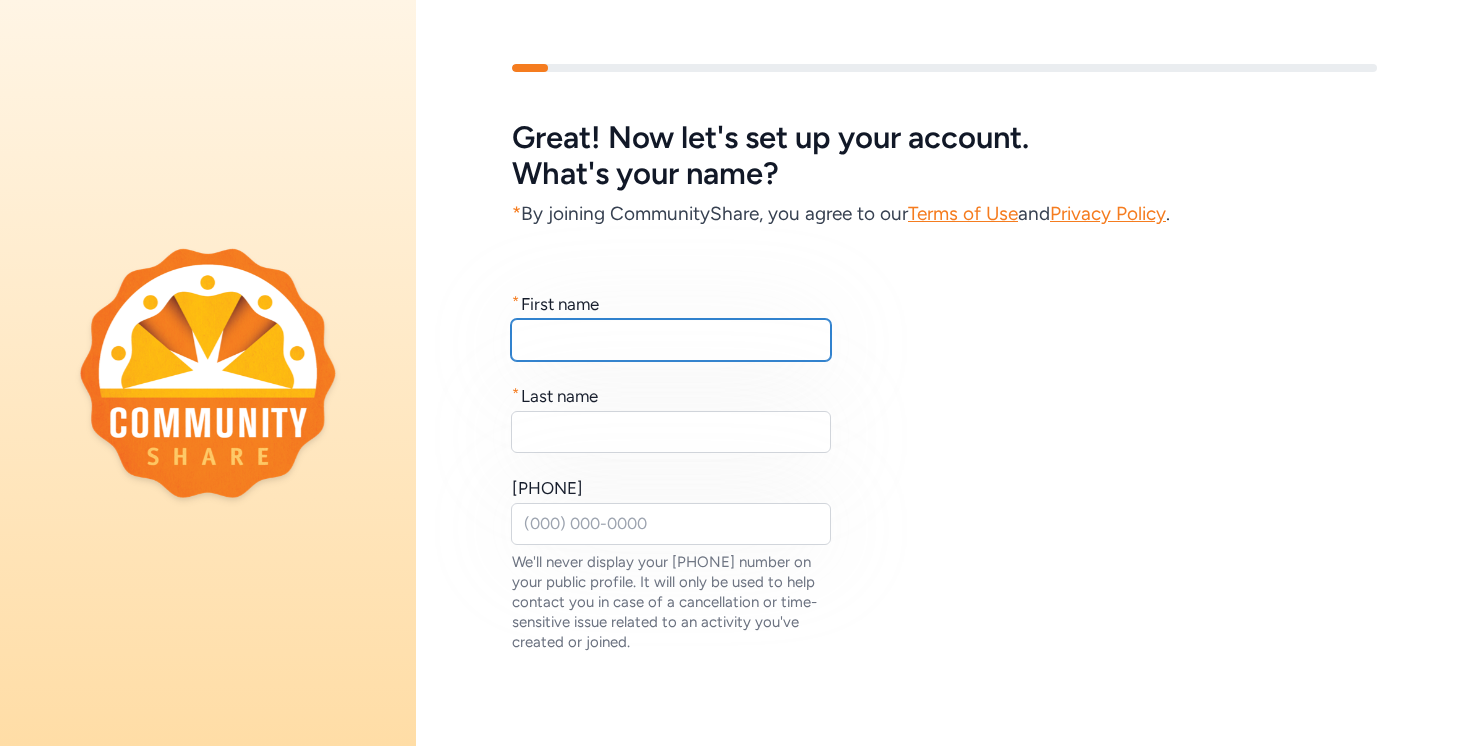 click at bounding box center [671, 340] 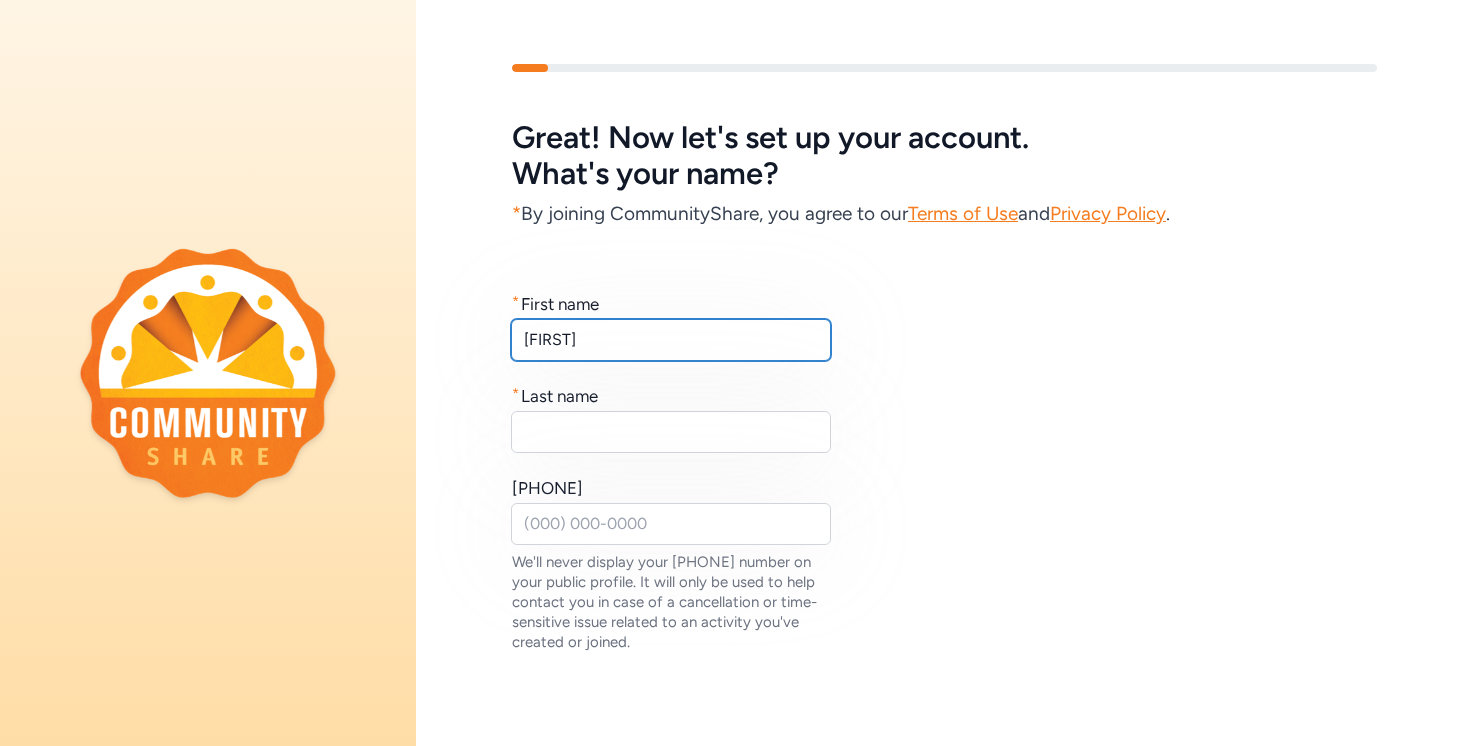 type on "[FIRST]" 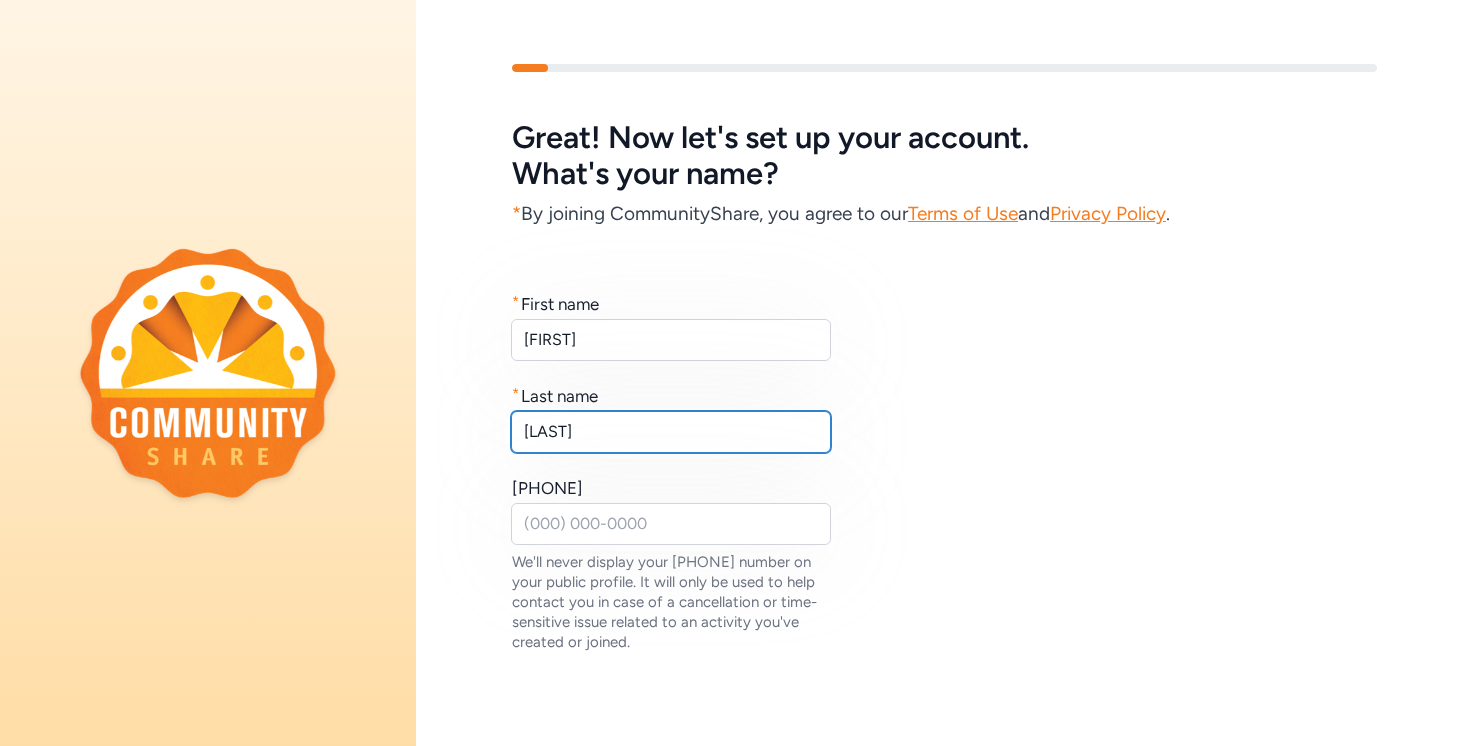 type on "[LAST]" 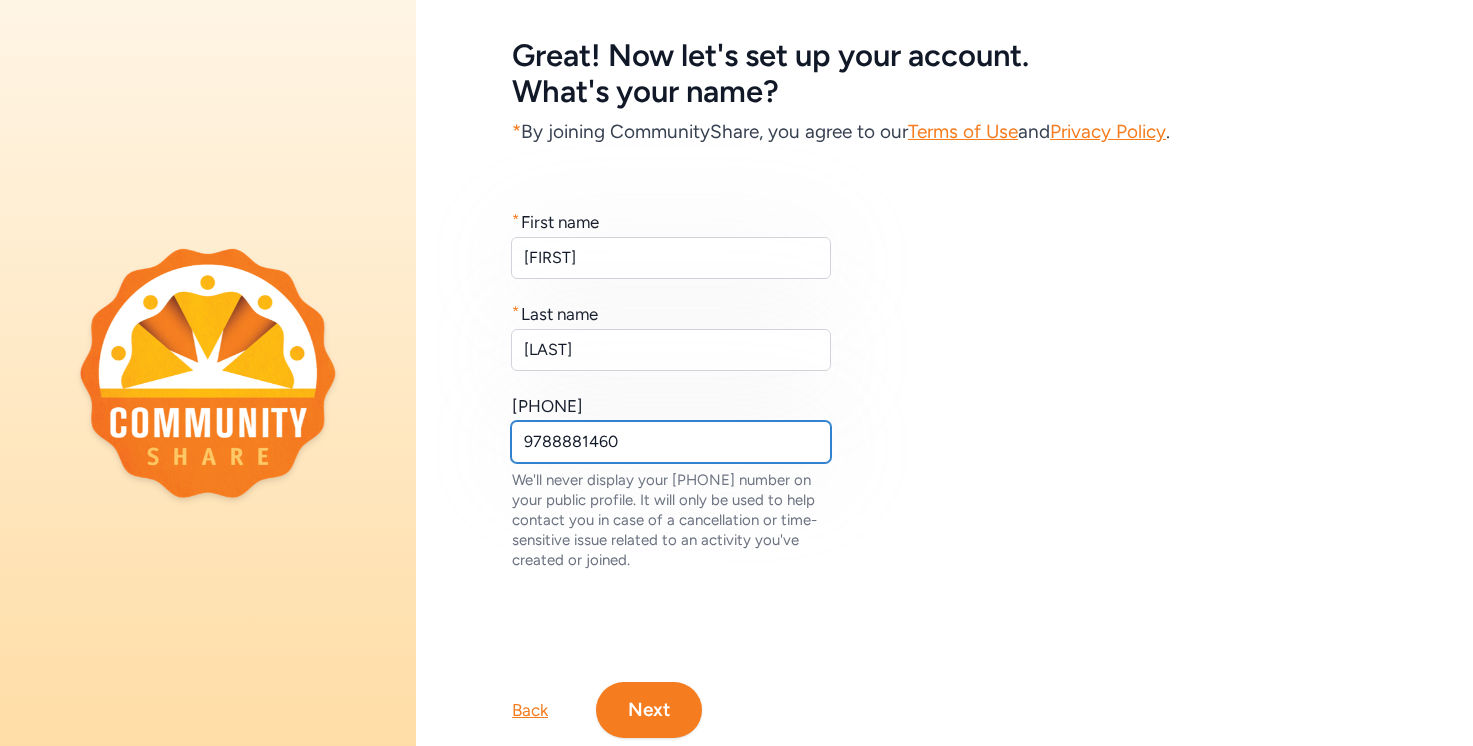scroll, scrollTop: 138, scrollLeft: 0, axis: vertical 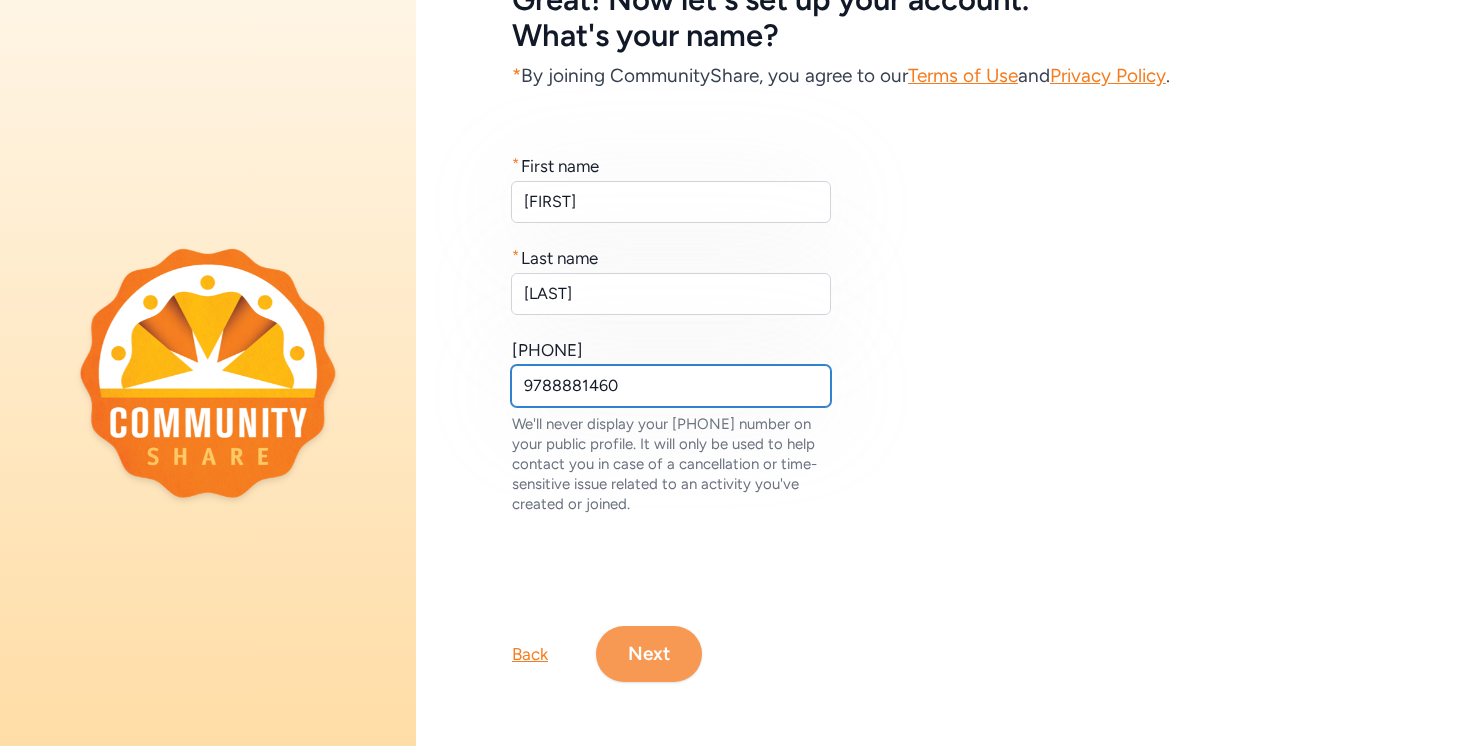type on "9788881460" 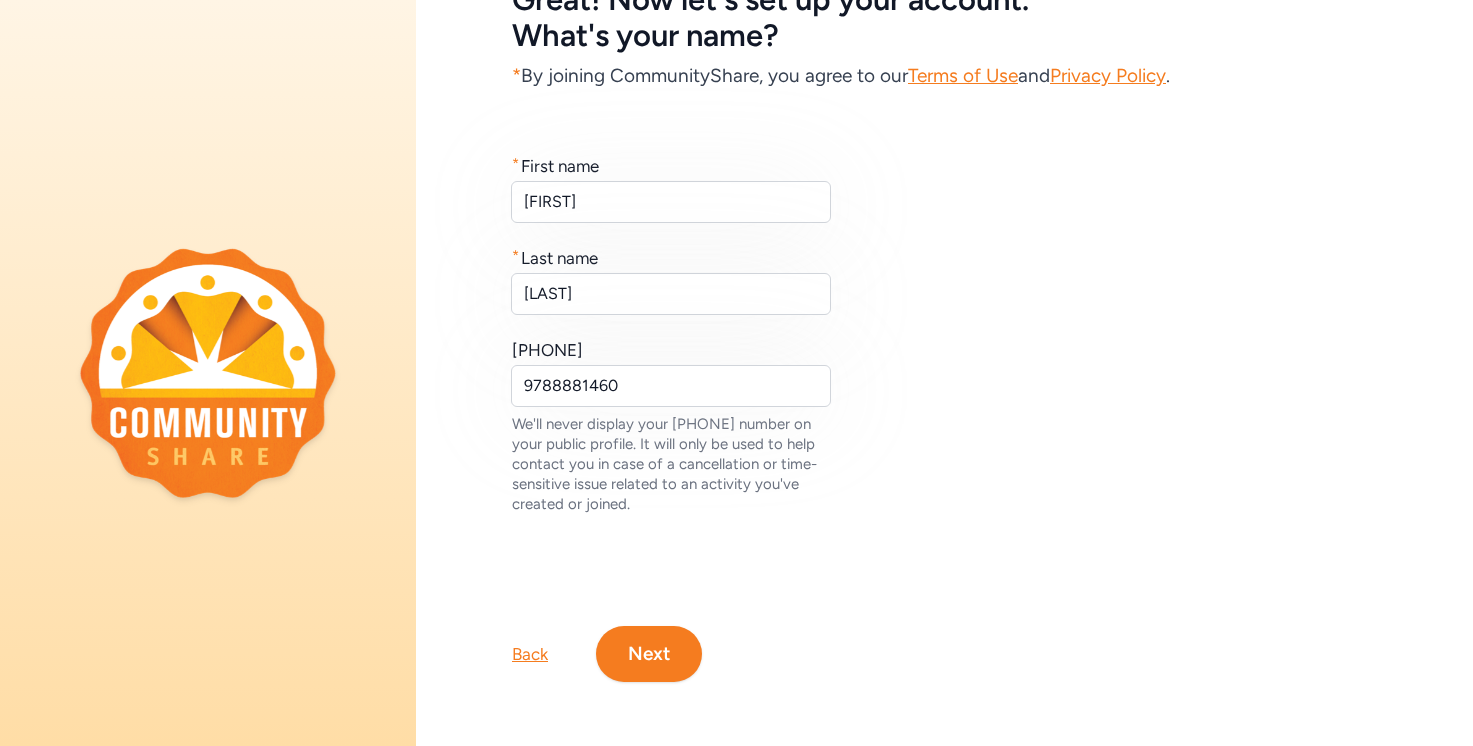 click on "Next" at bounding box center [649, 654] 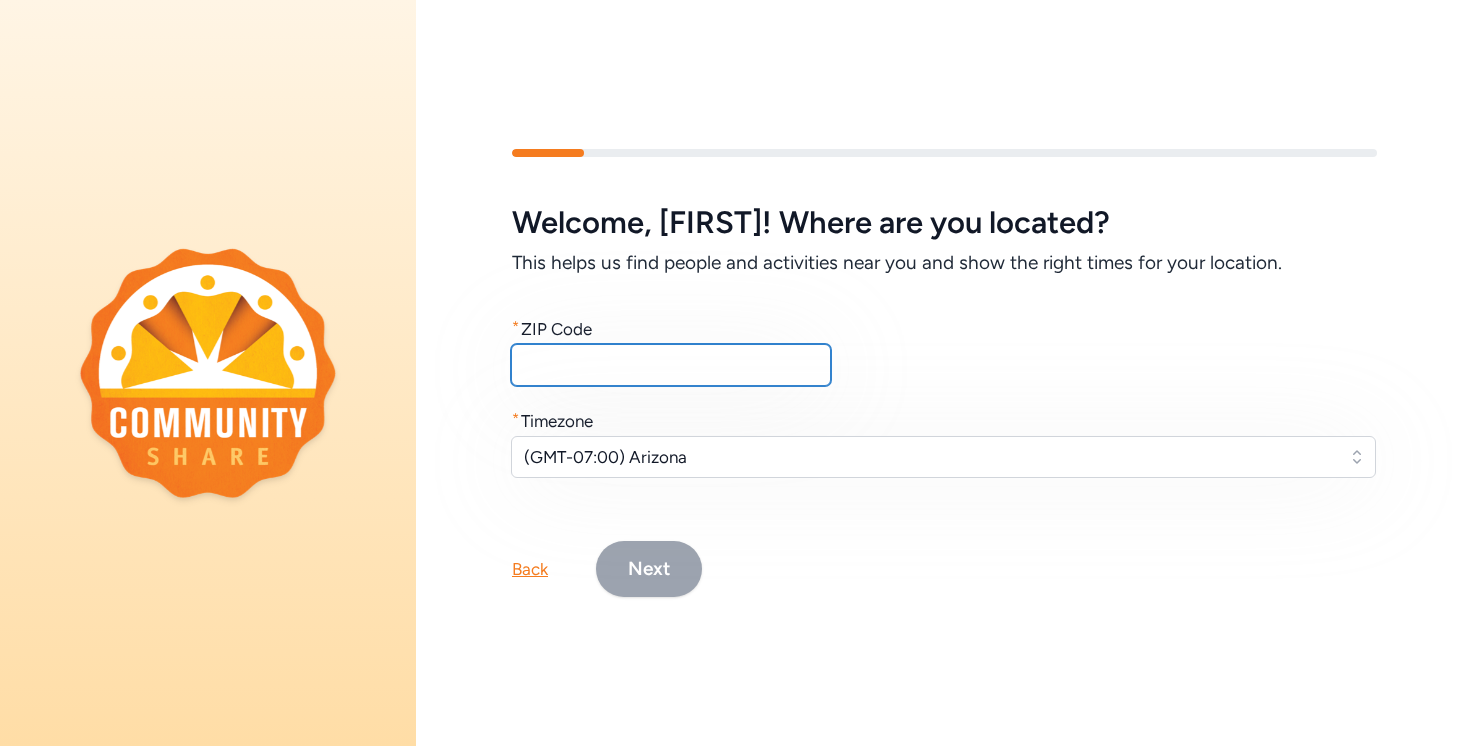 click at bounding box center (671, 365) 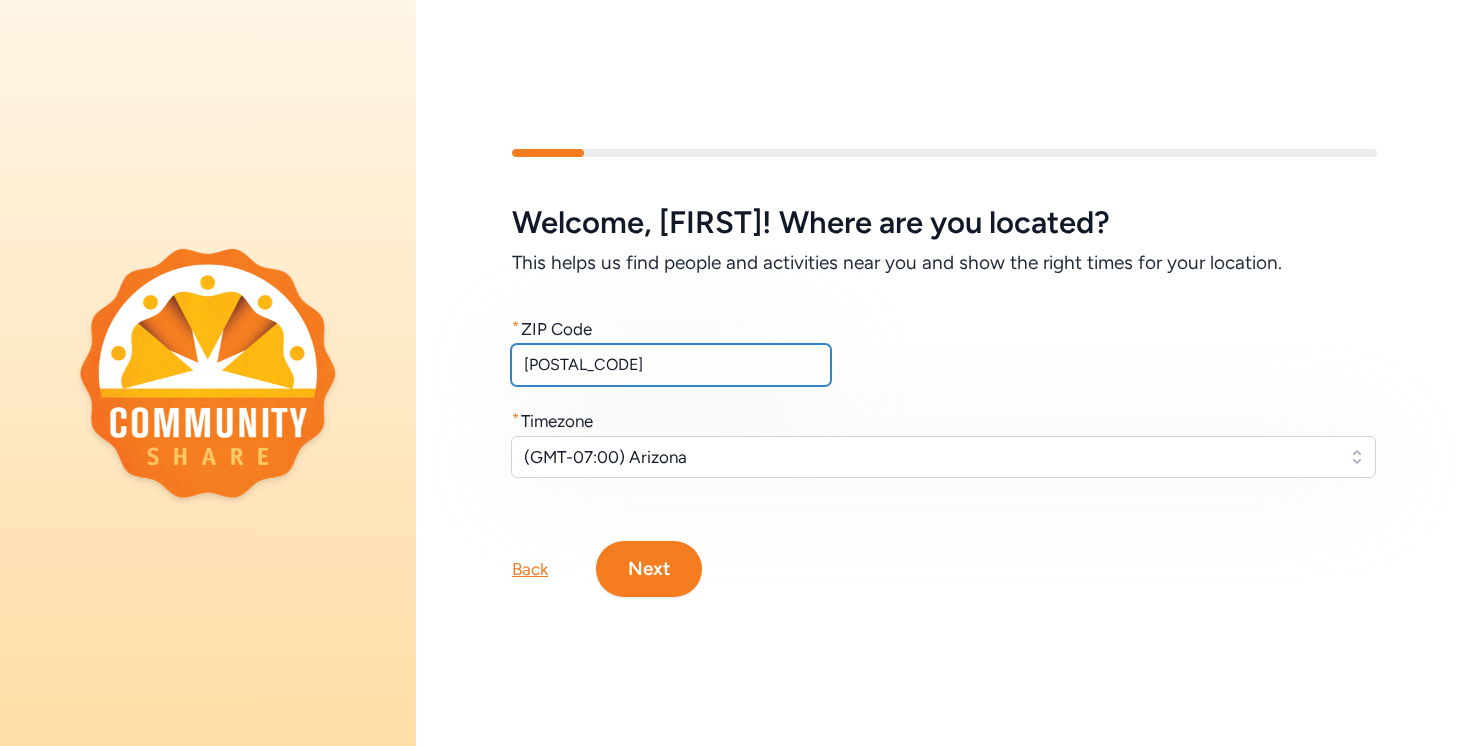 type on "[POSTAL_CODE]" 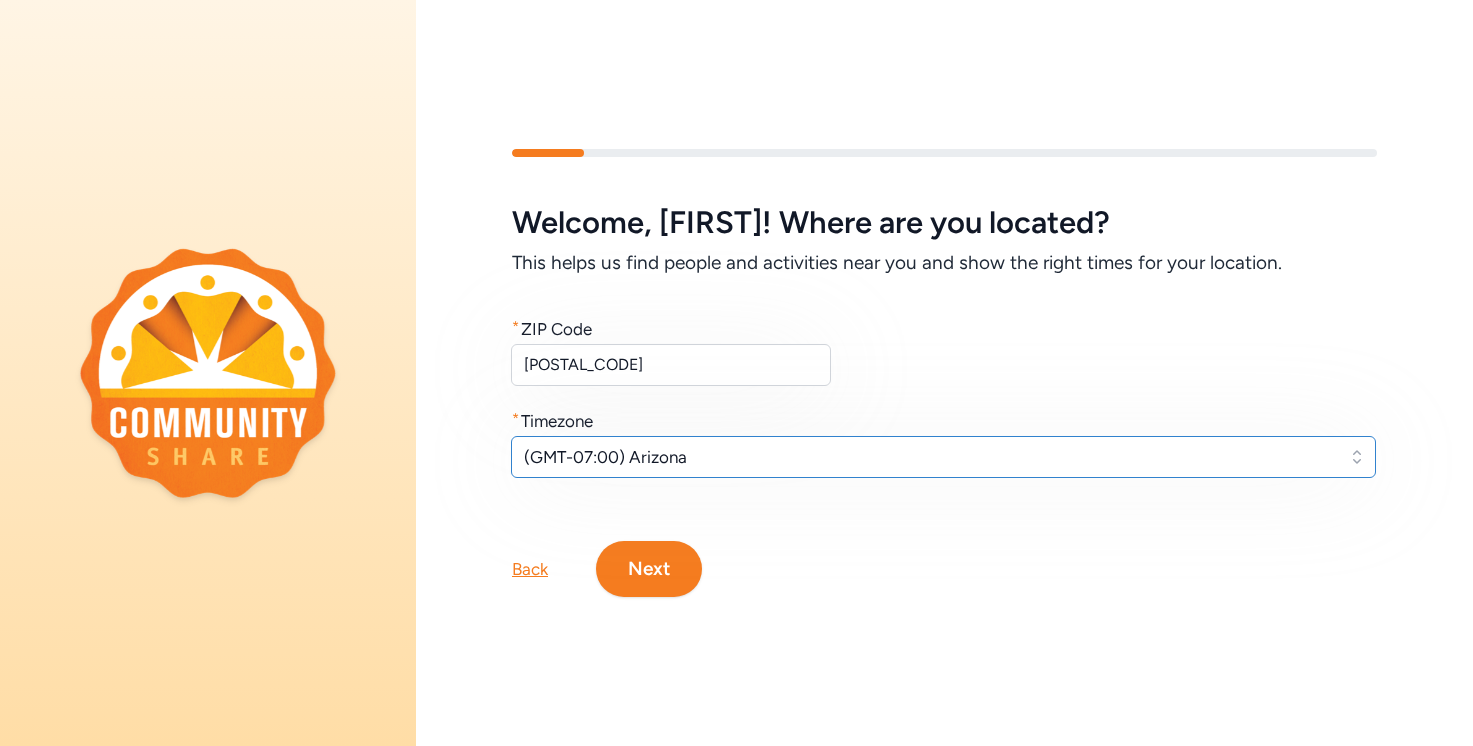 click on "(GMT-07:00) Arizona" at bounding box center [929, 457] 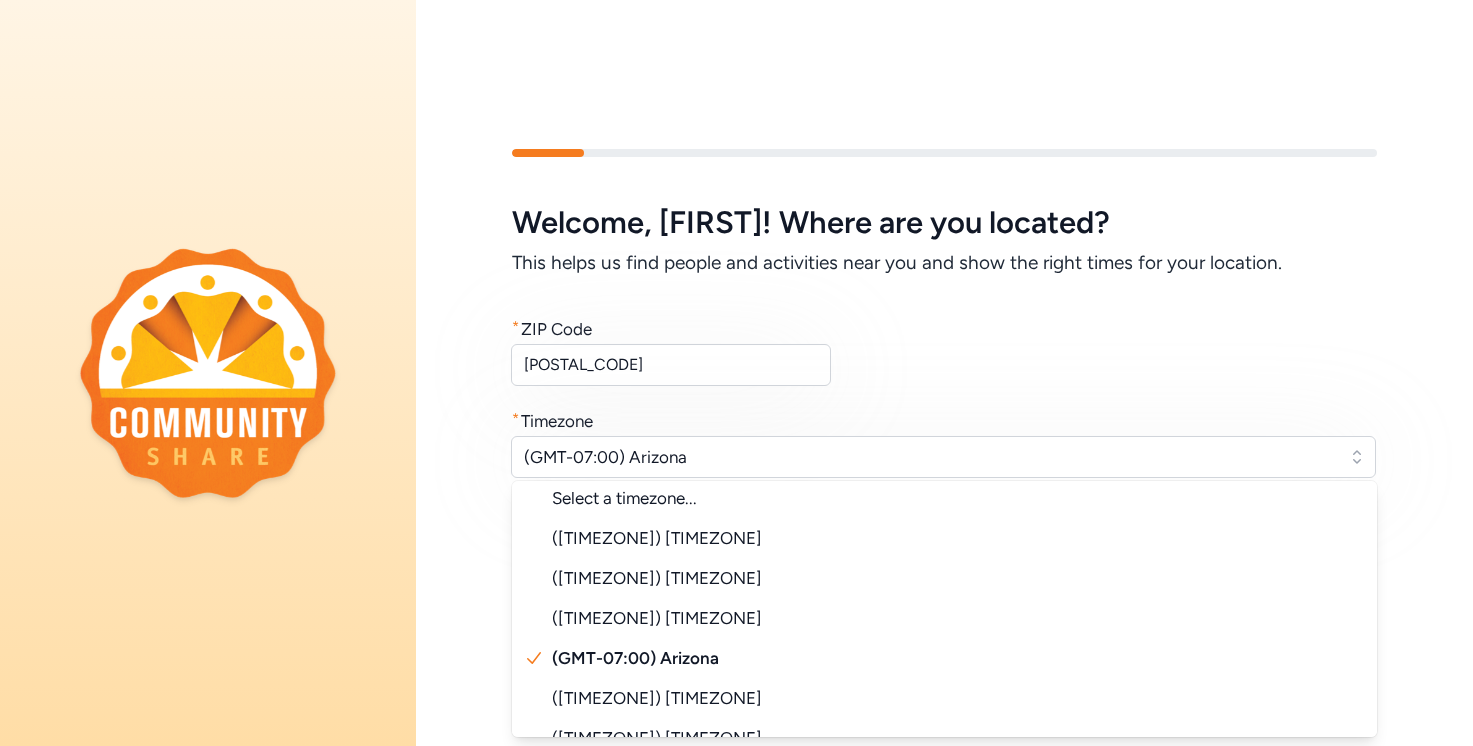 scroll, scrollTop: 0, scrollLeft: 0, axis: both 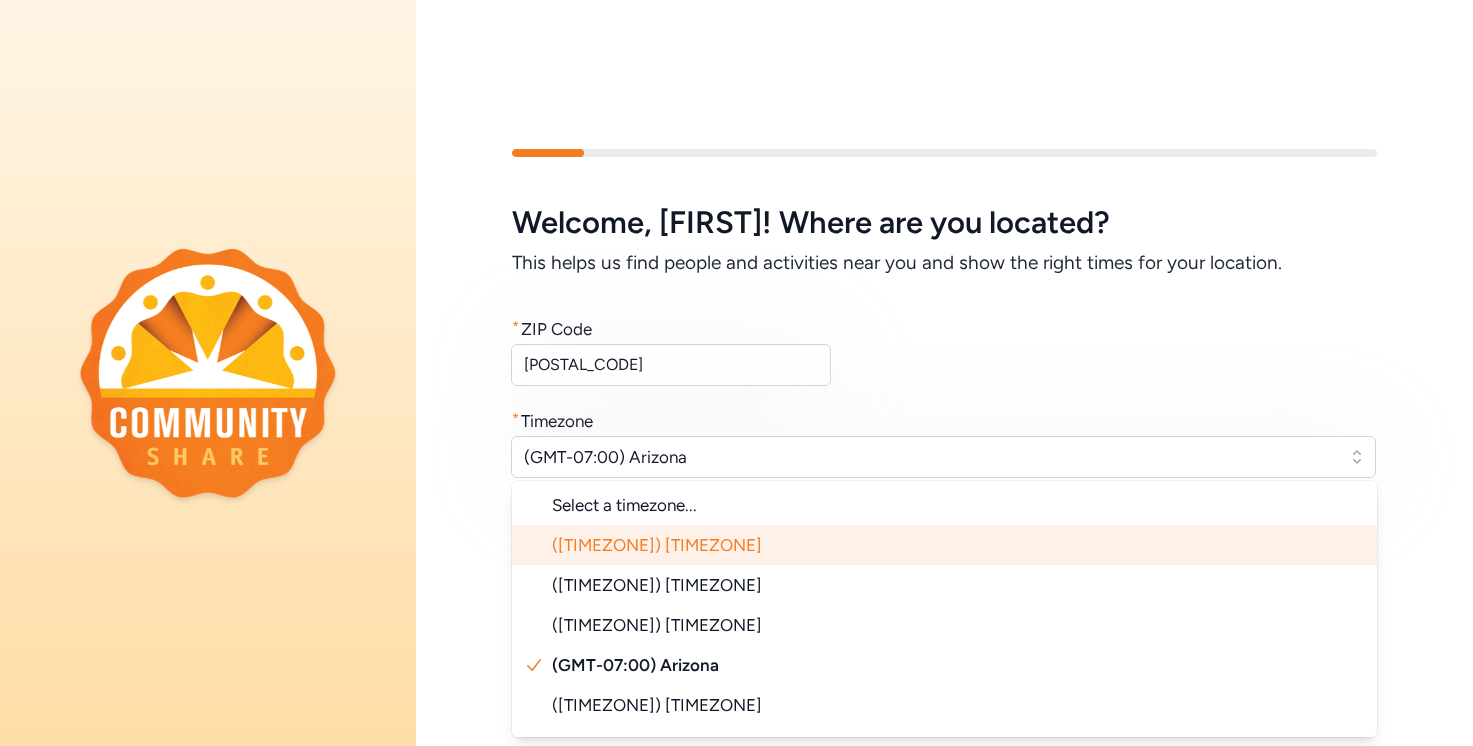 click on "([TIMEZONE]) [TIMEZONE]" at bounding box center [944, 545] 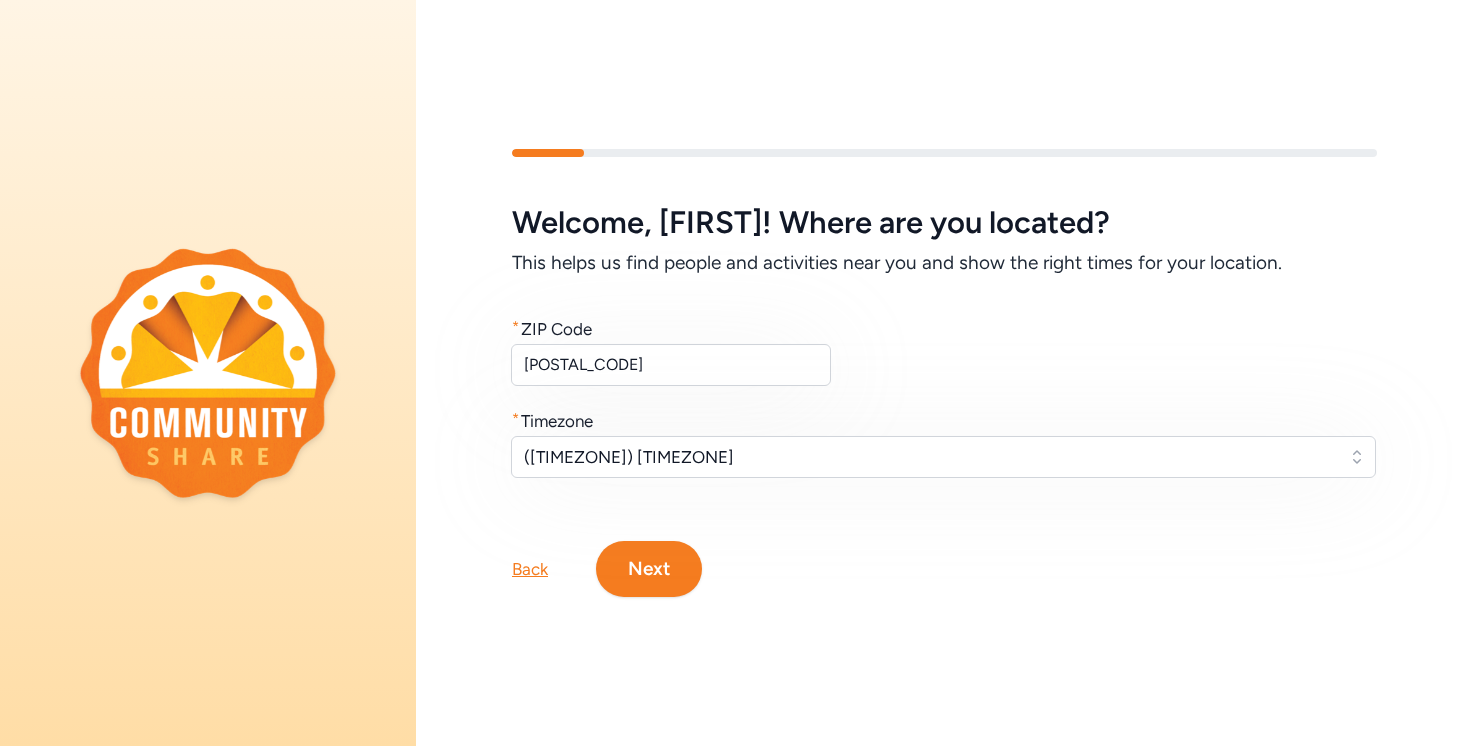 click on "Next" at bounding box center (649, 569) 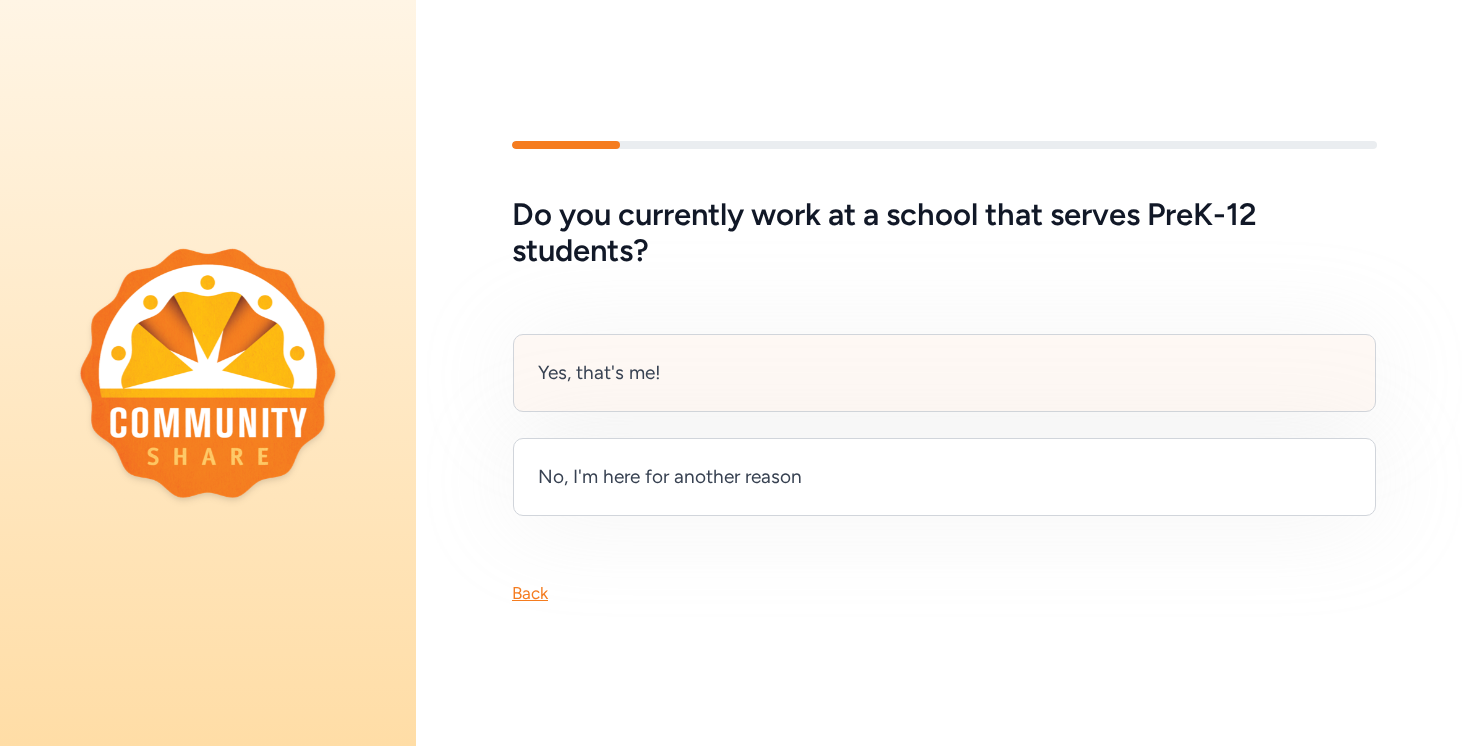click on "Yes, that's me!" at bounding box center [944, 373] 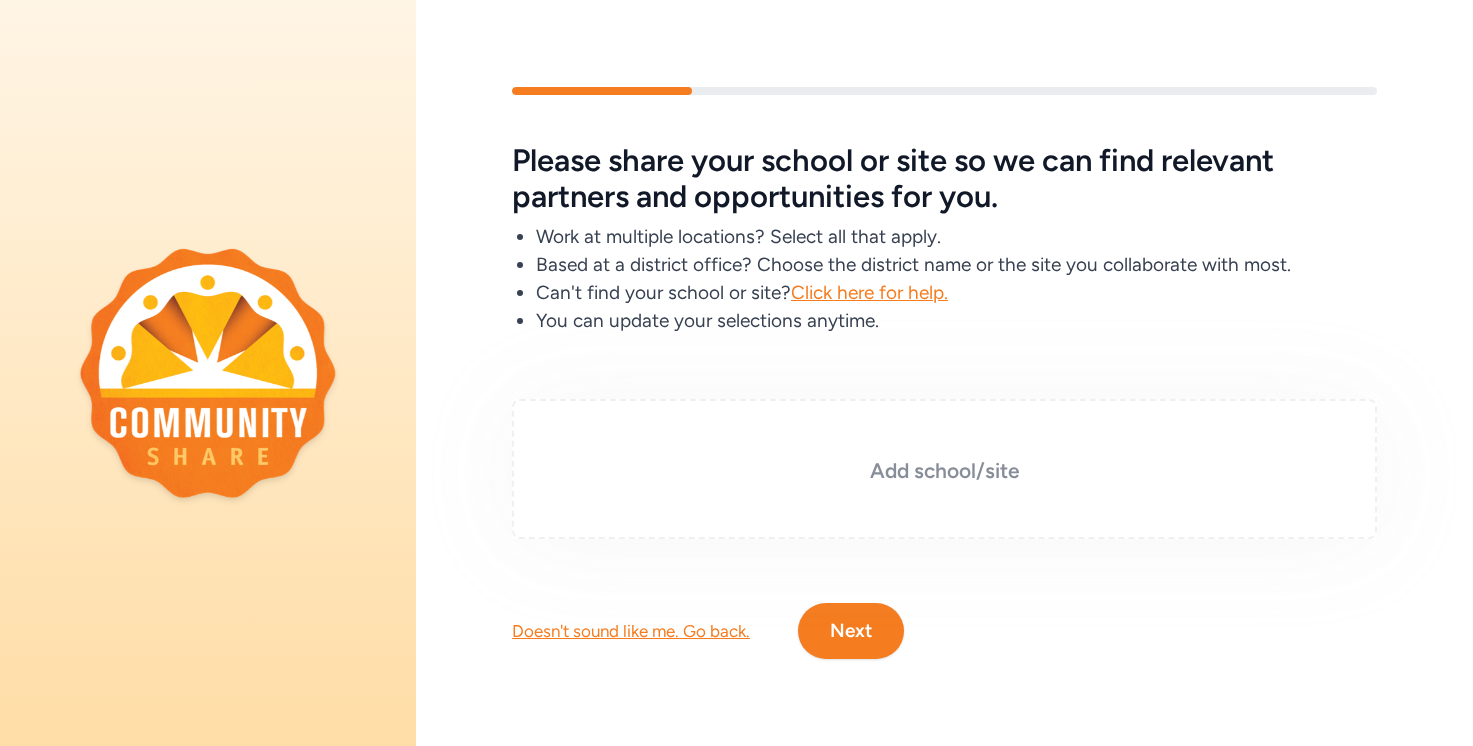 click on "Add school/site" at bounding box center [944, 471] 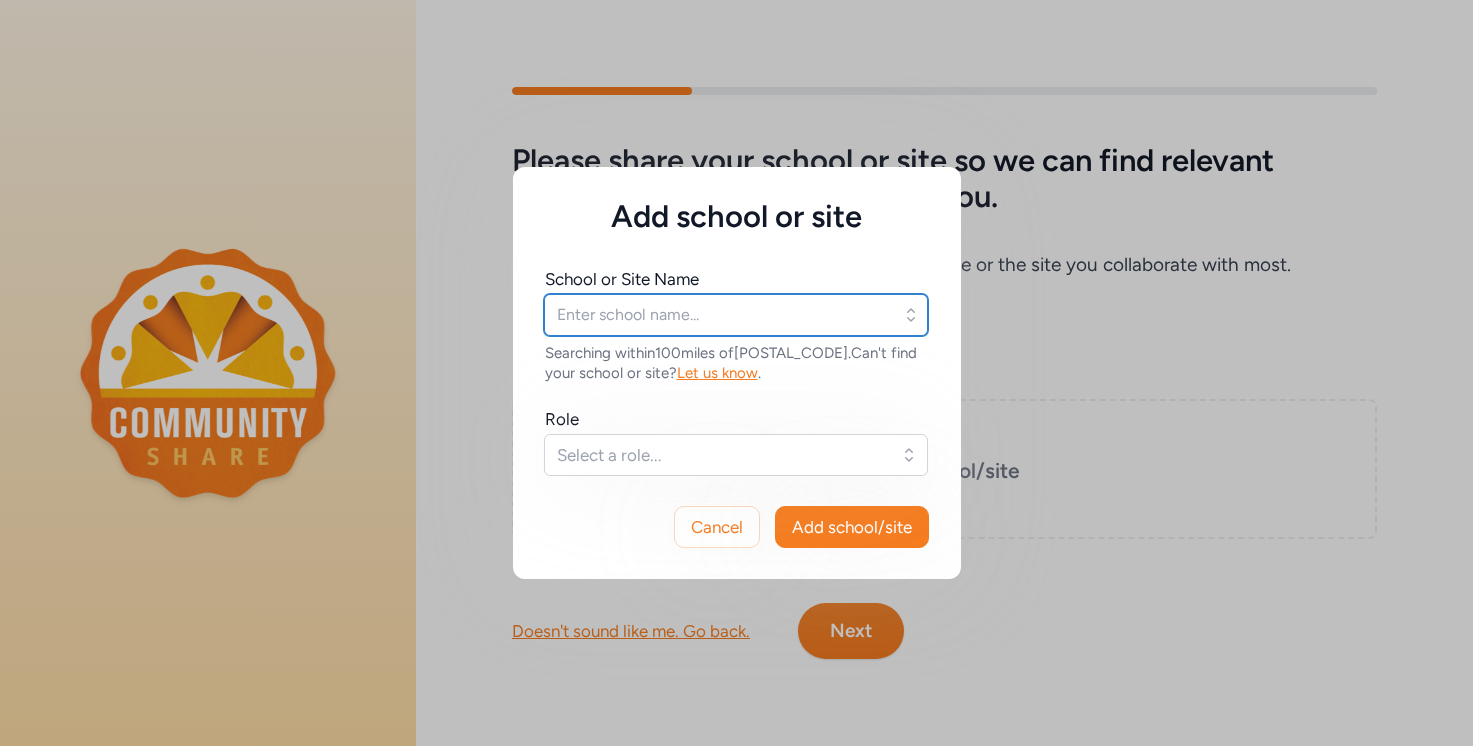 click at bounding box center [736, 315] 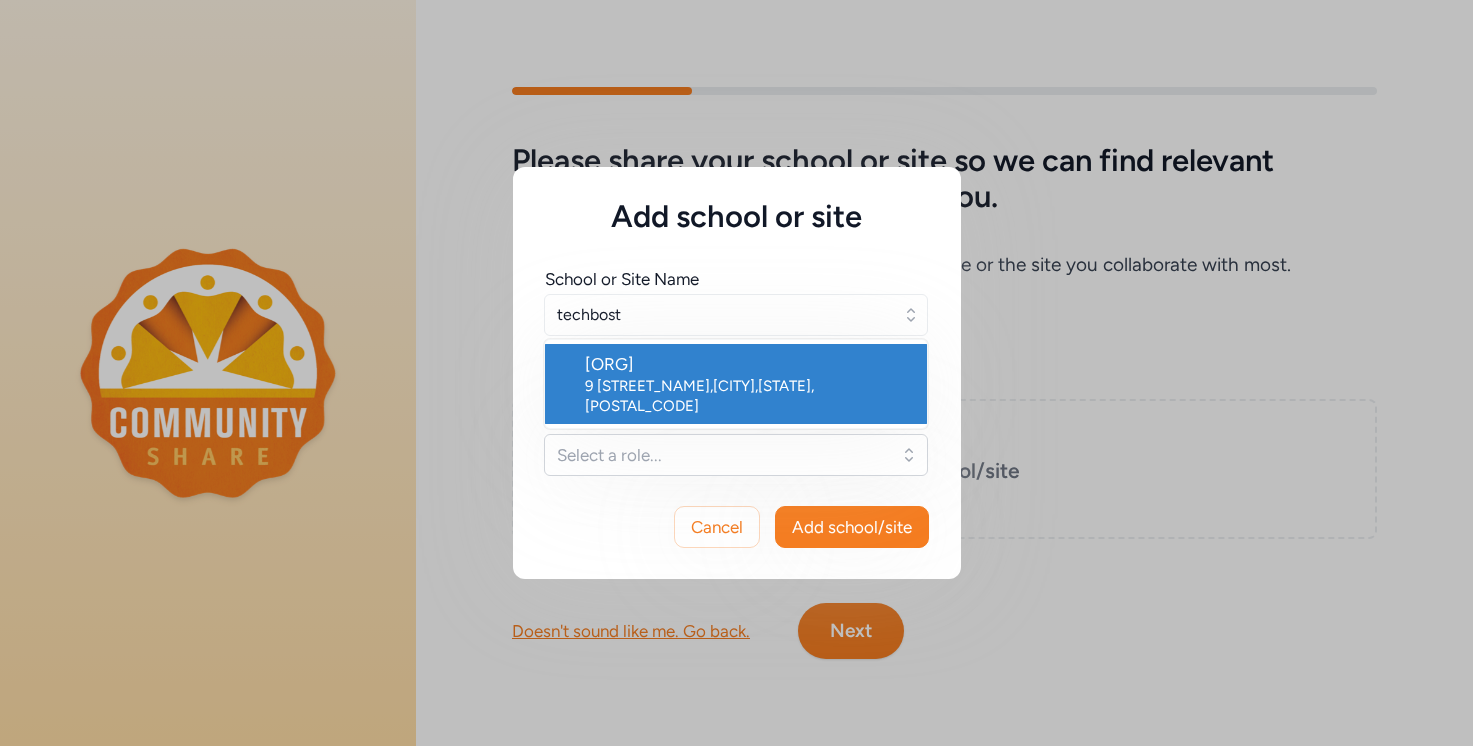 click on "[NUMBER] [STREET] , [CITY] , [STATE] , [POSTAL_CODE]" at bounding box center (748, 396) 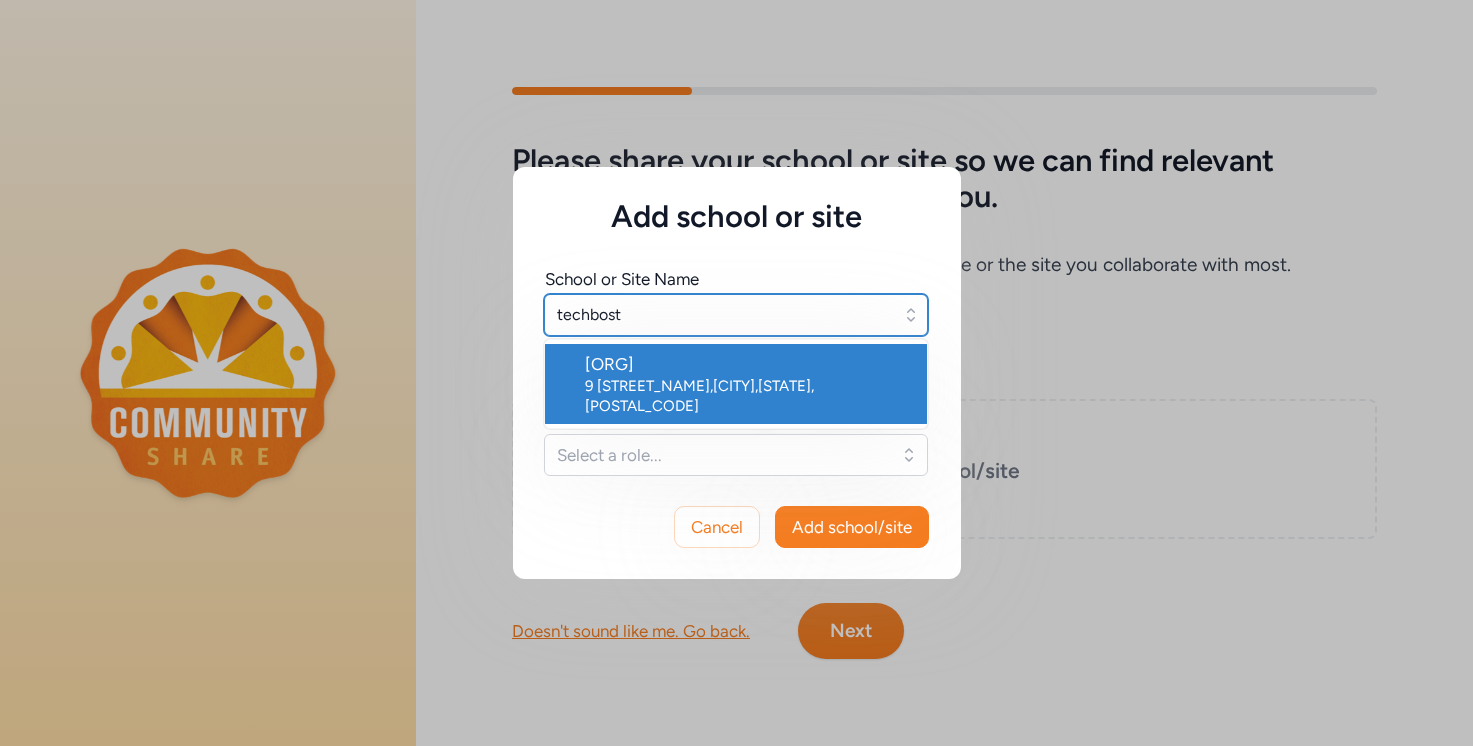 type on "[ORG]" 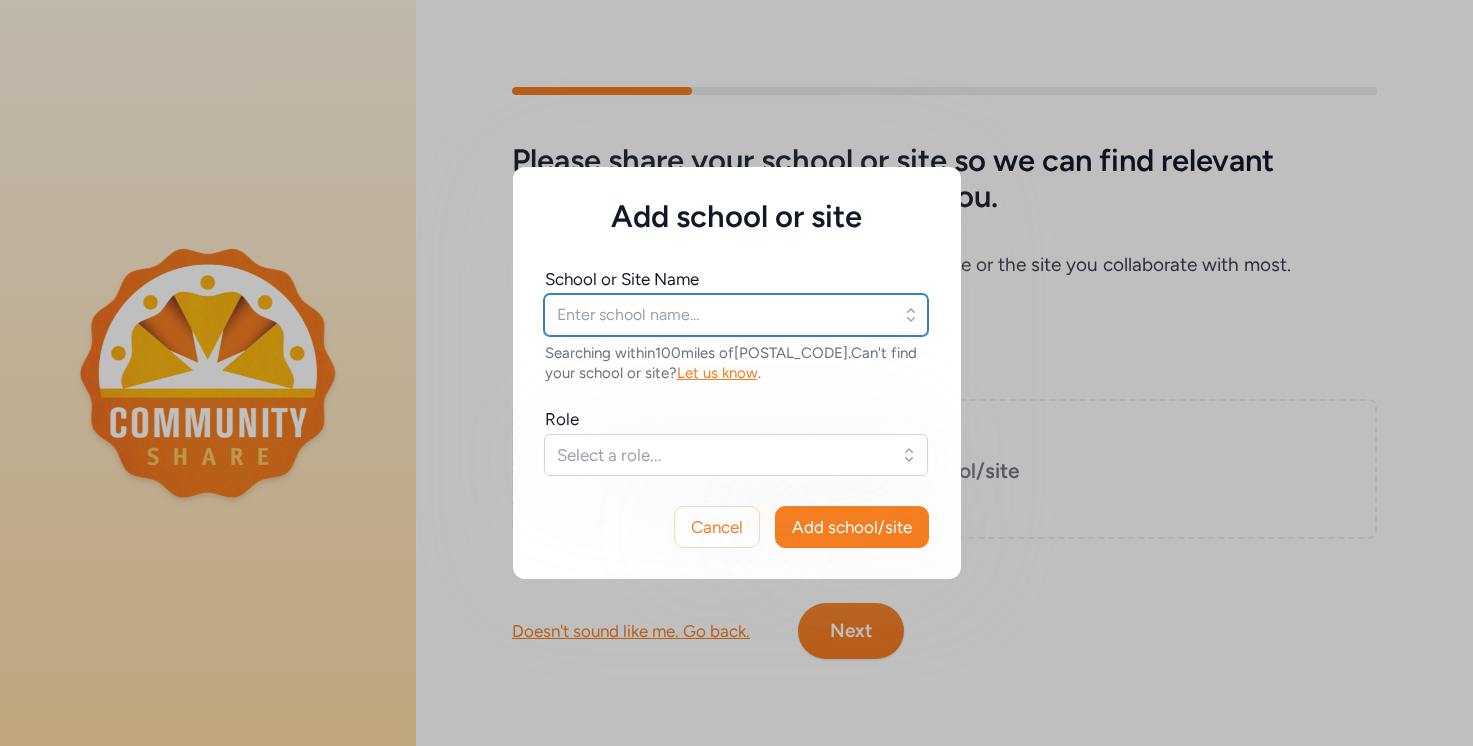 type on "[ORG]" 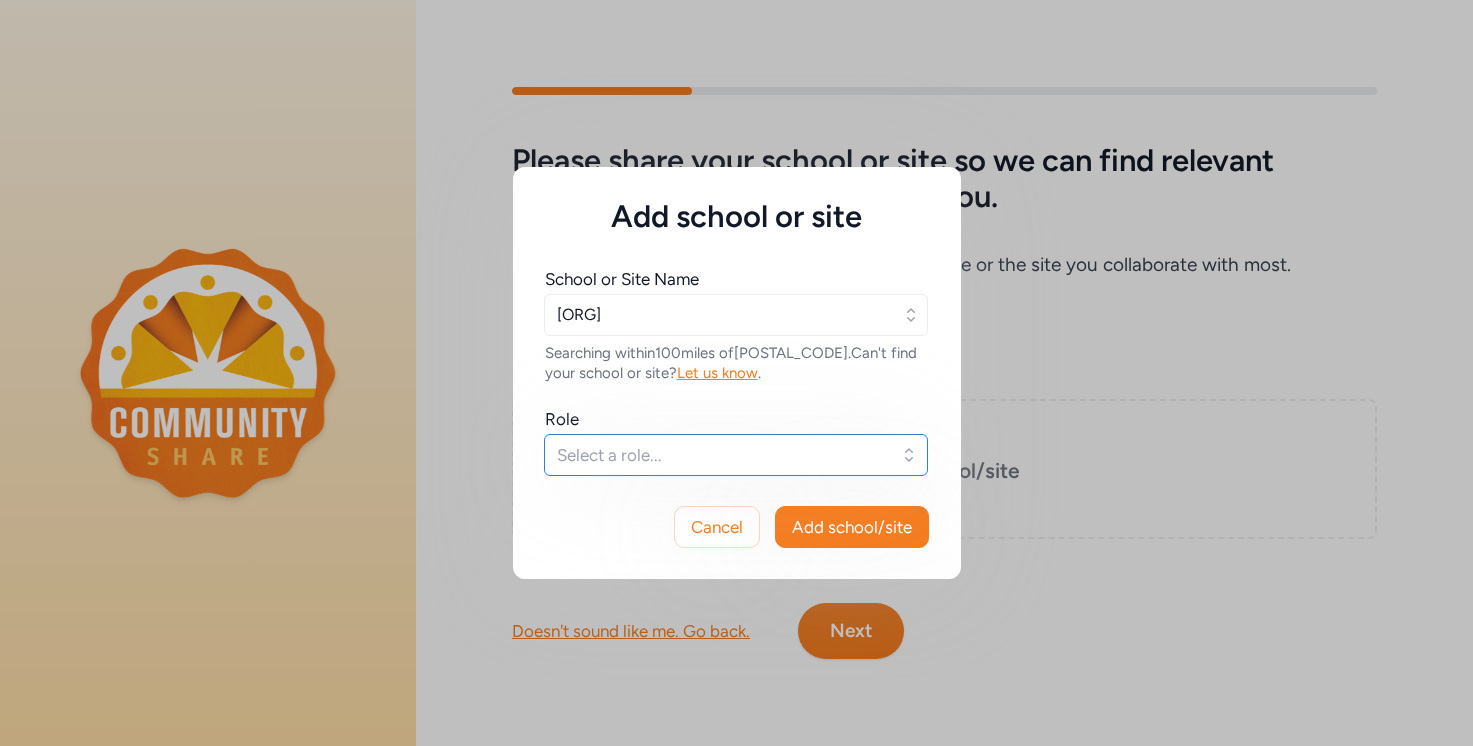 click on "Select a role..." at bounding box center (722, 455) 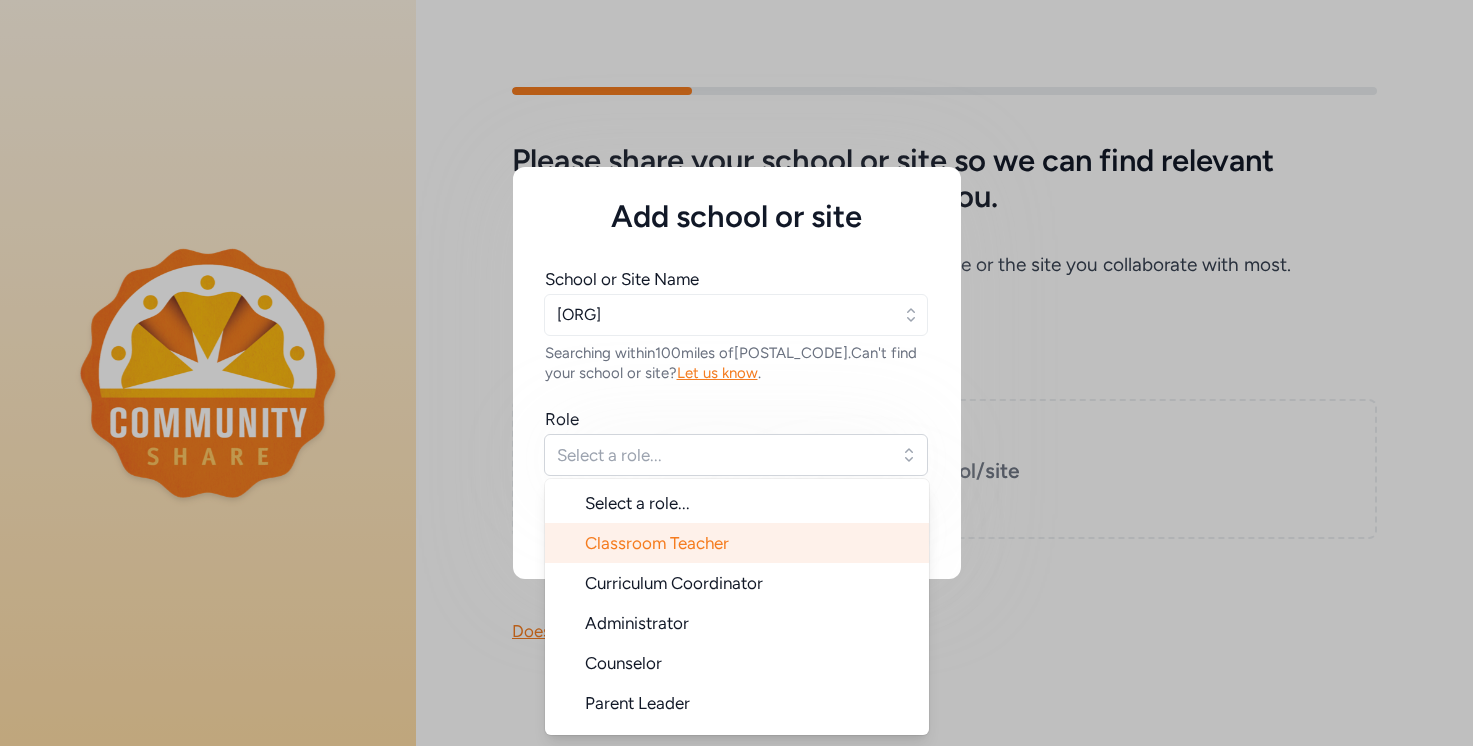 click on "Classroom Teacher" at bounding box center [657, 543] 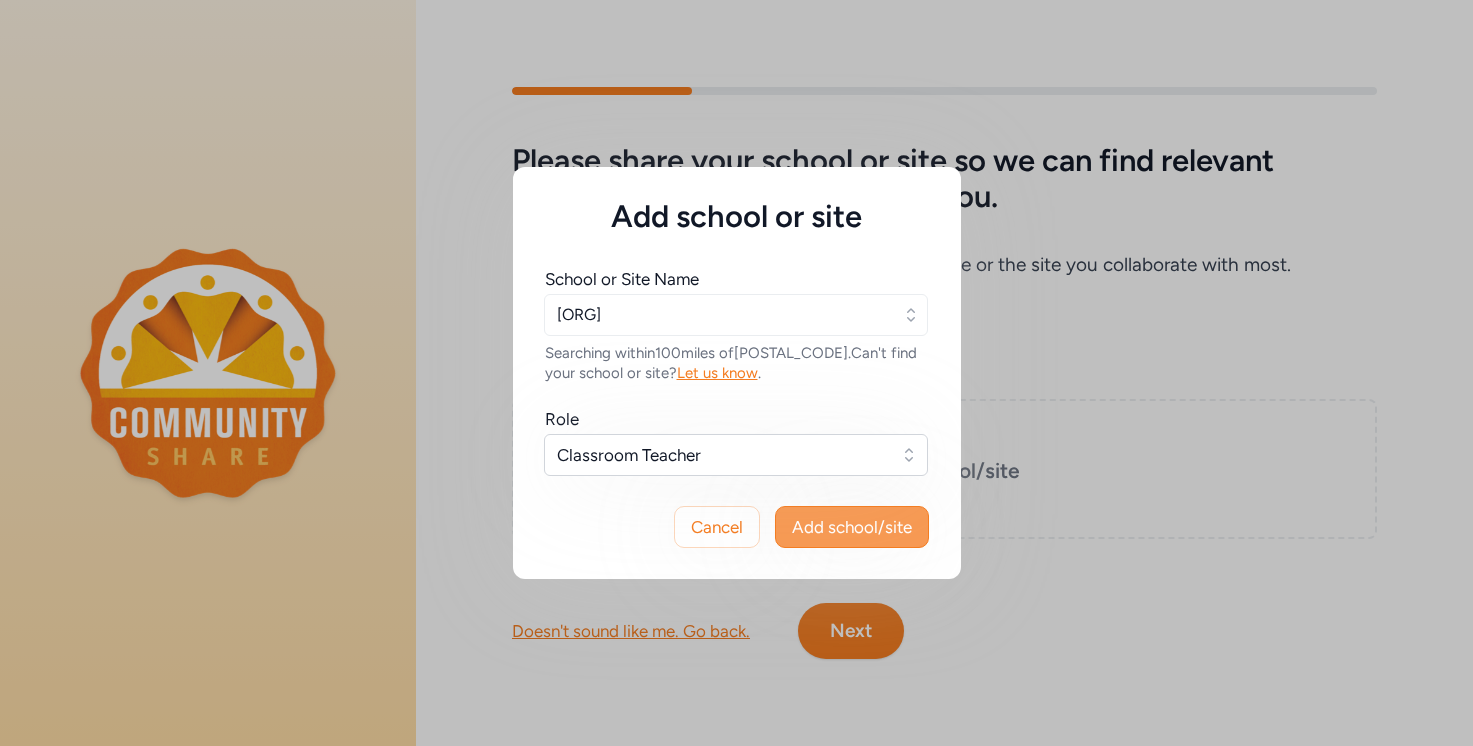 click on "Add school/site" at bounding box center [852, 527] 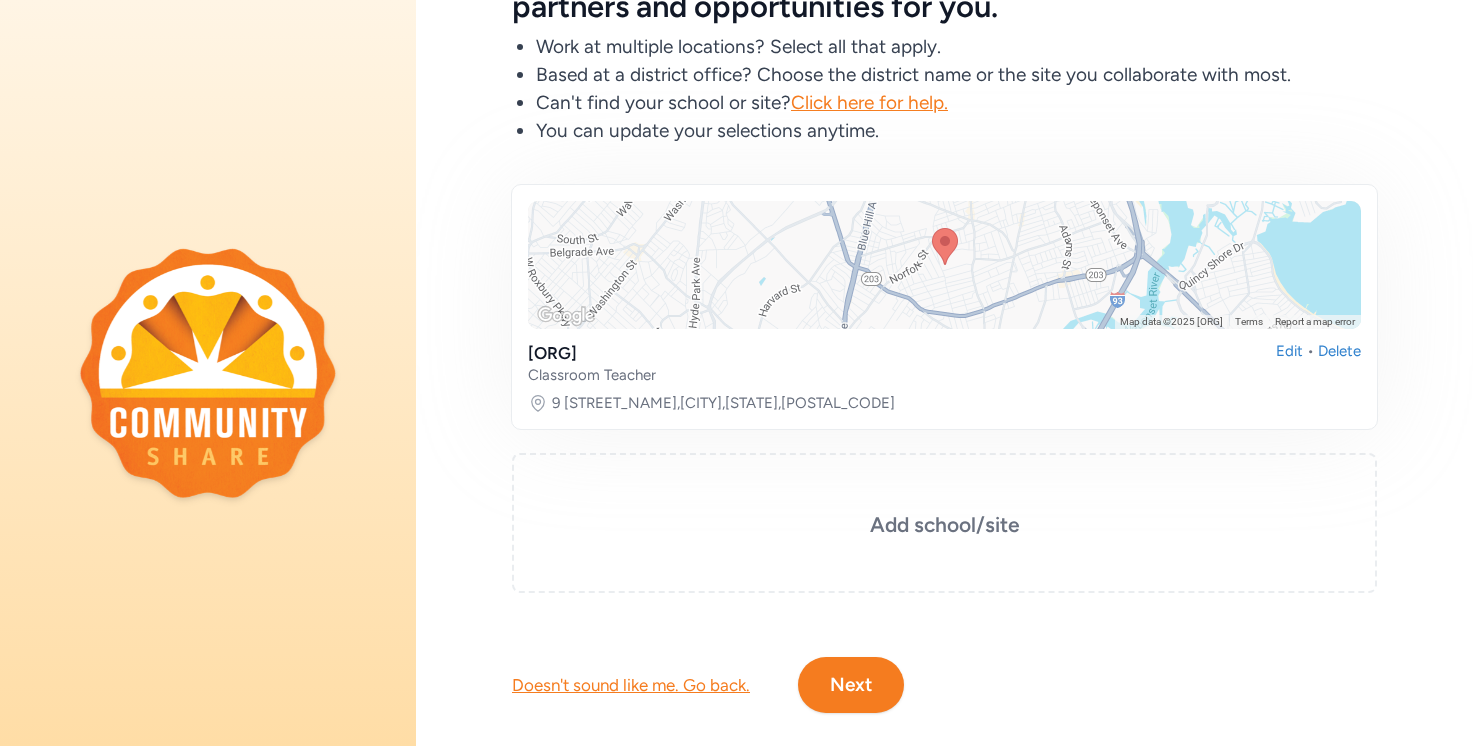 scroll, scrollTop: 198, scrollLeft: 0, axis: vertical 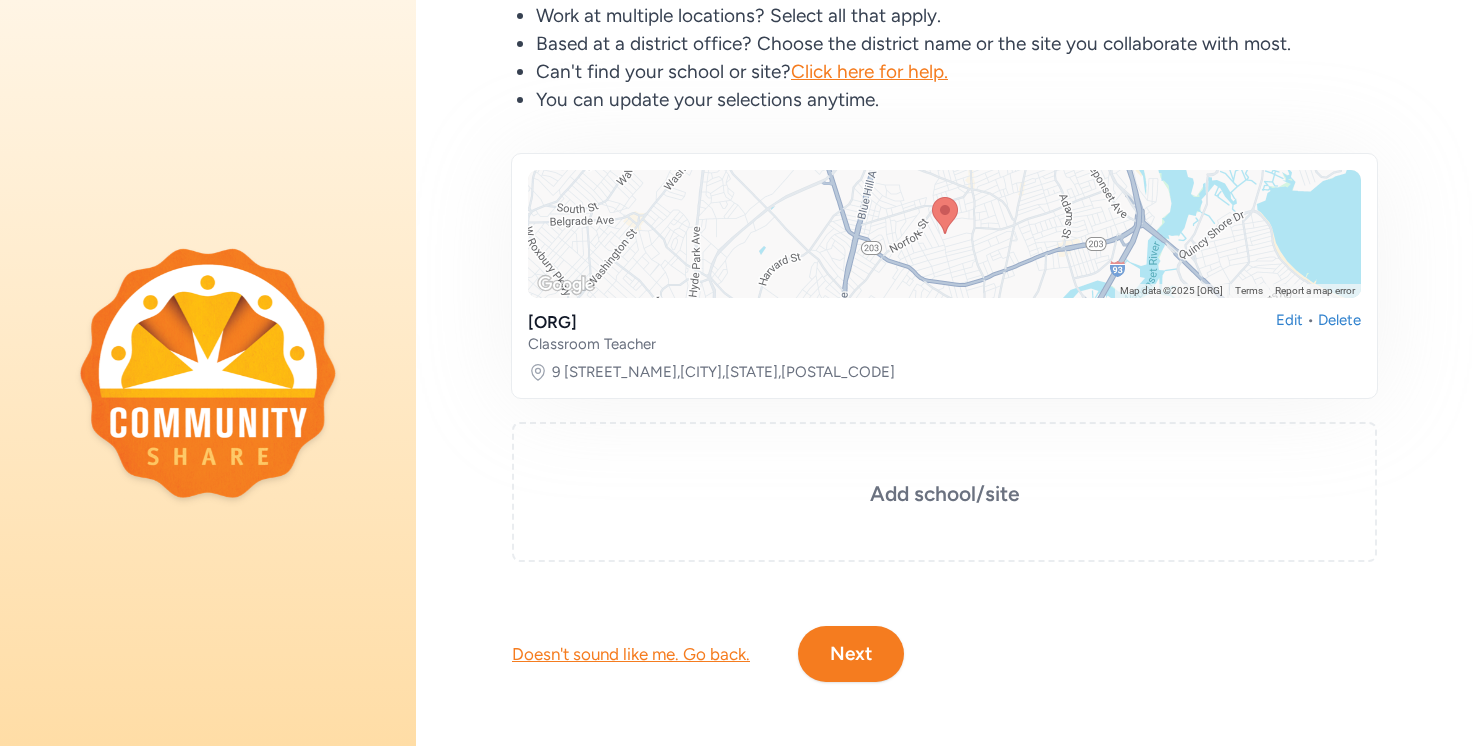 click on "Next" at bounding box center (851, 654) 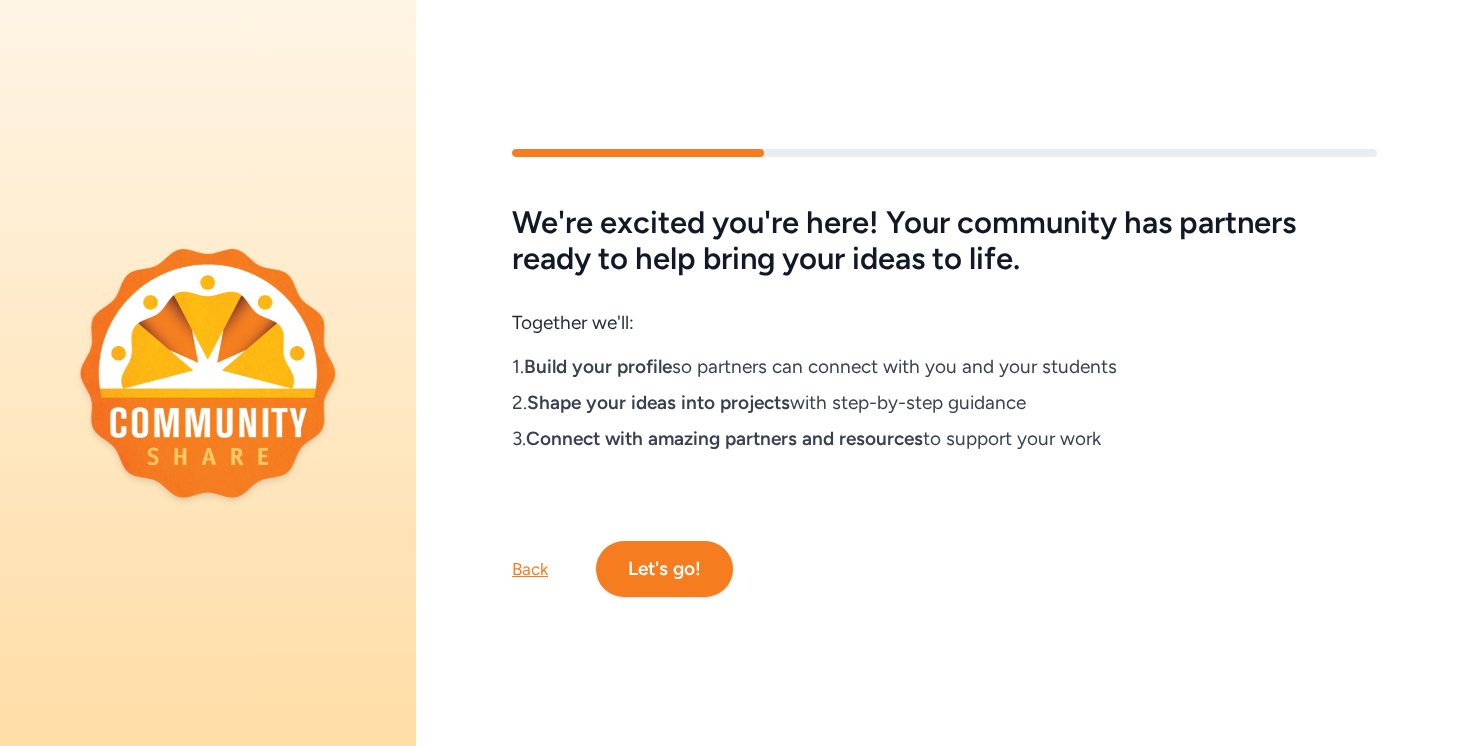 click on "Let's go!" at bounding box center (664, 569) 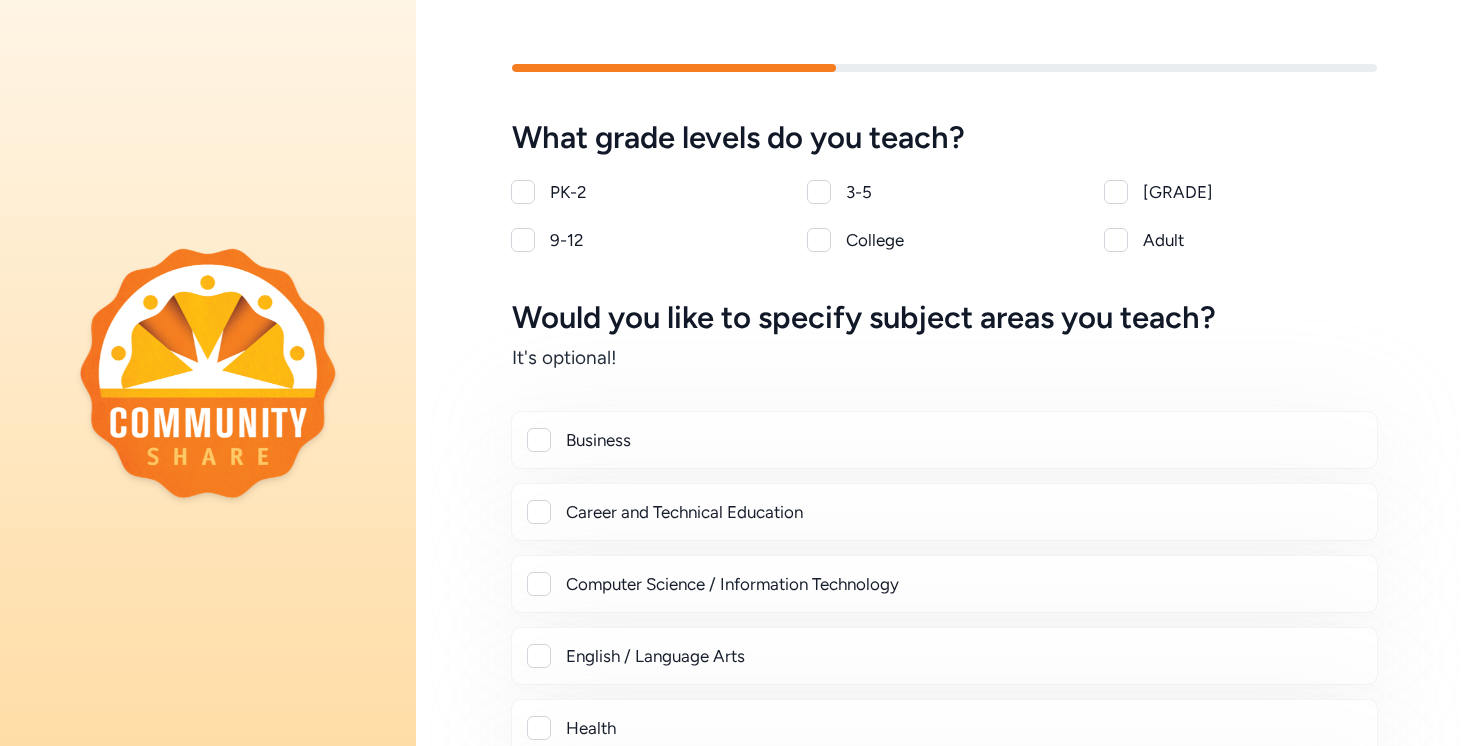 click at bounding box center (1116, 192) 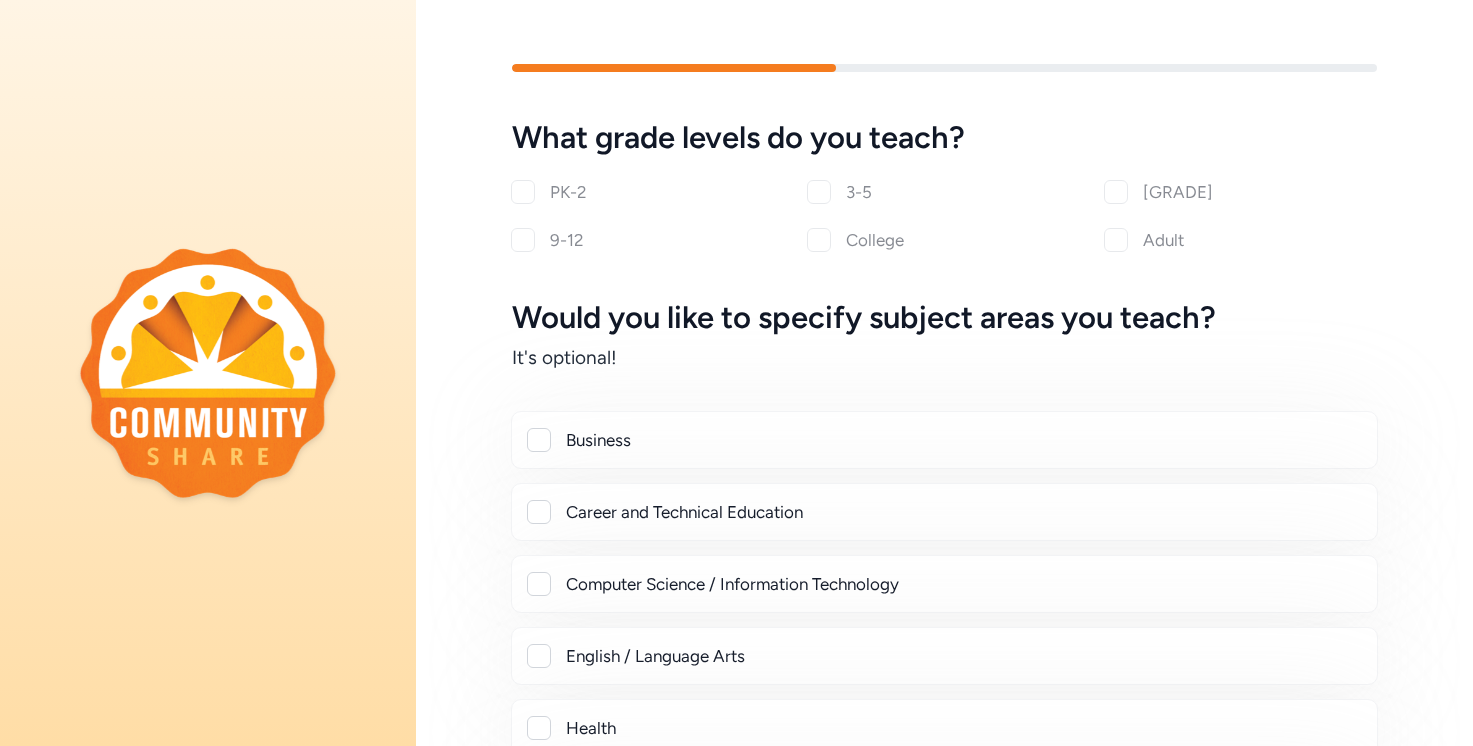 checkbox on "true" 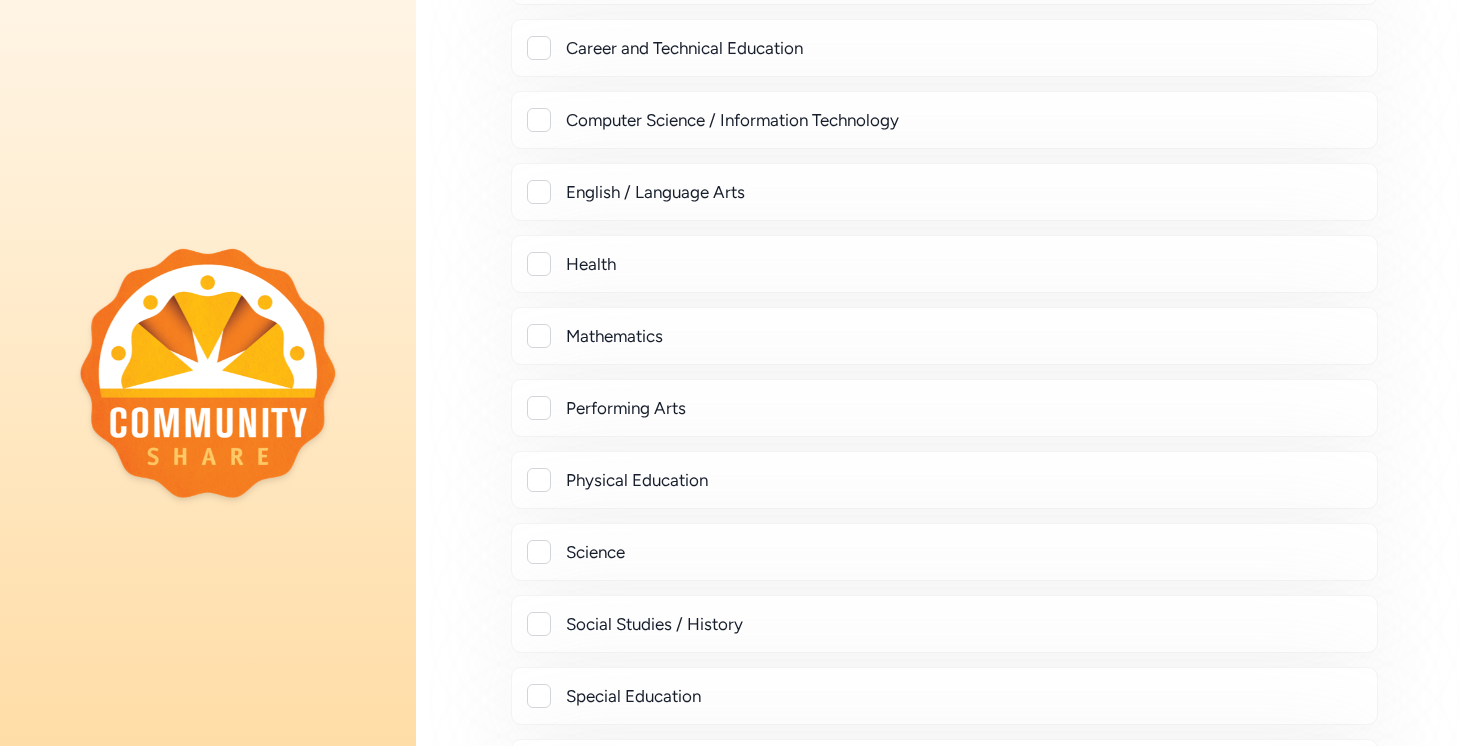 scroll, scrollTop: 465, scrollLeft: 0, axis: vertical 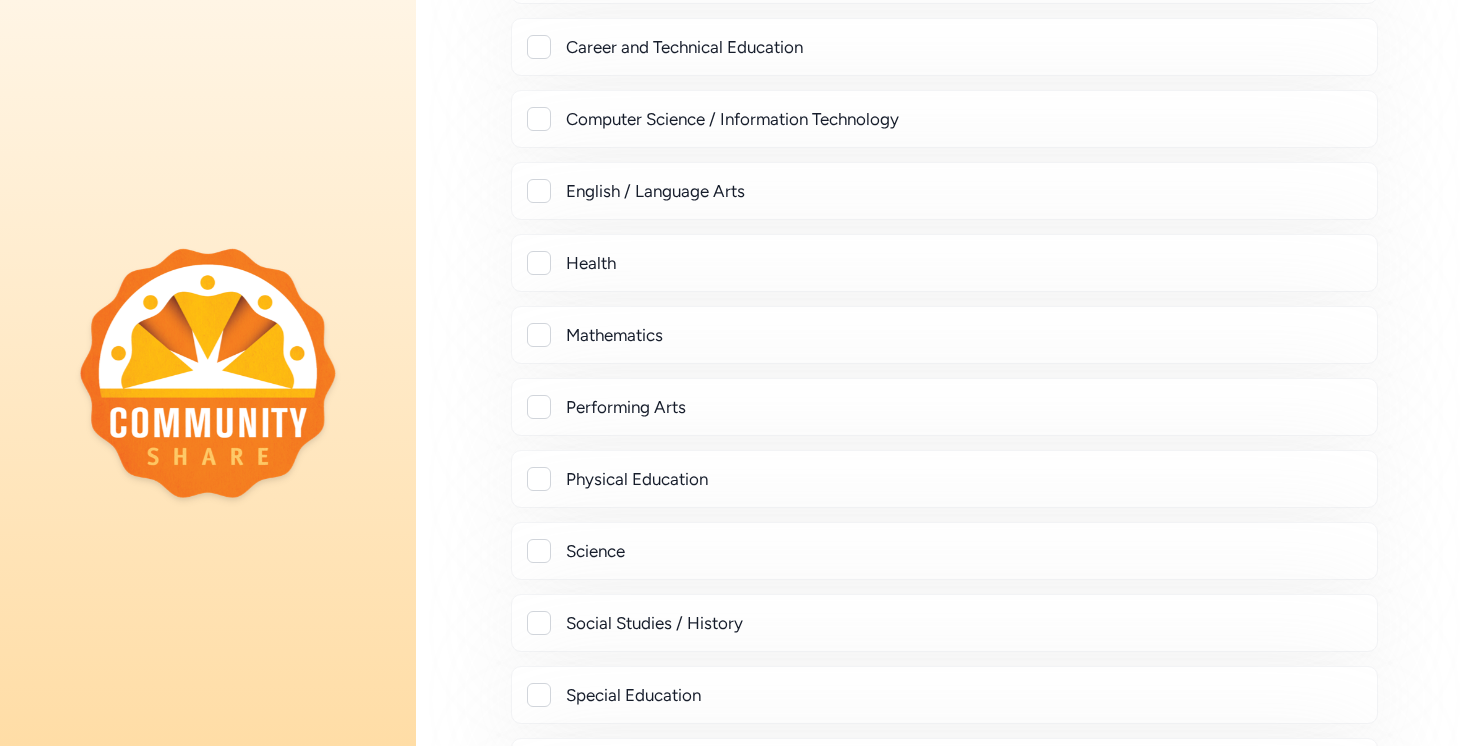 click at bounding box center (539, 335) 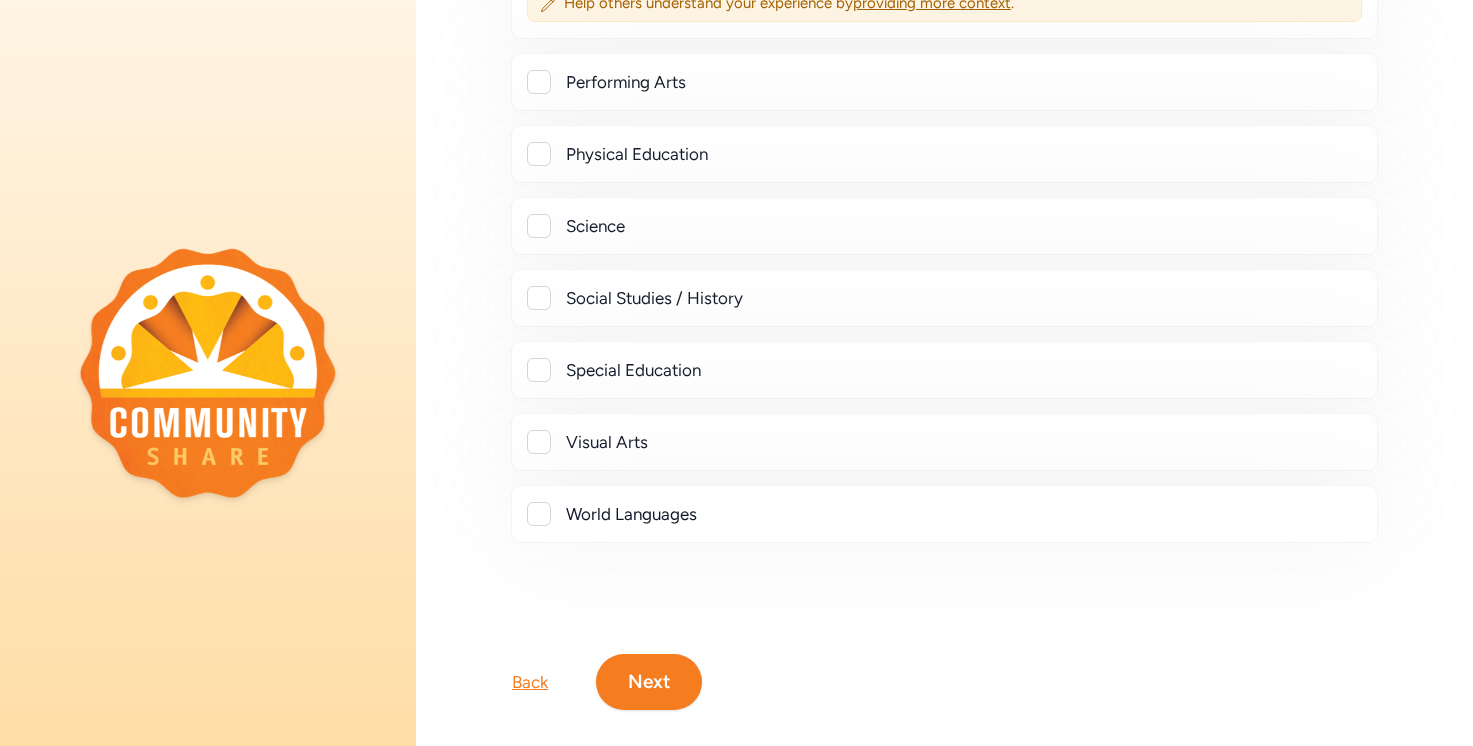 scroll, scrollTop: 868, scrollLeft: 0, axis: vertical 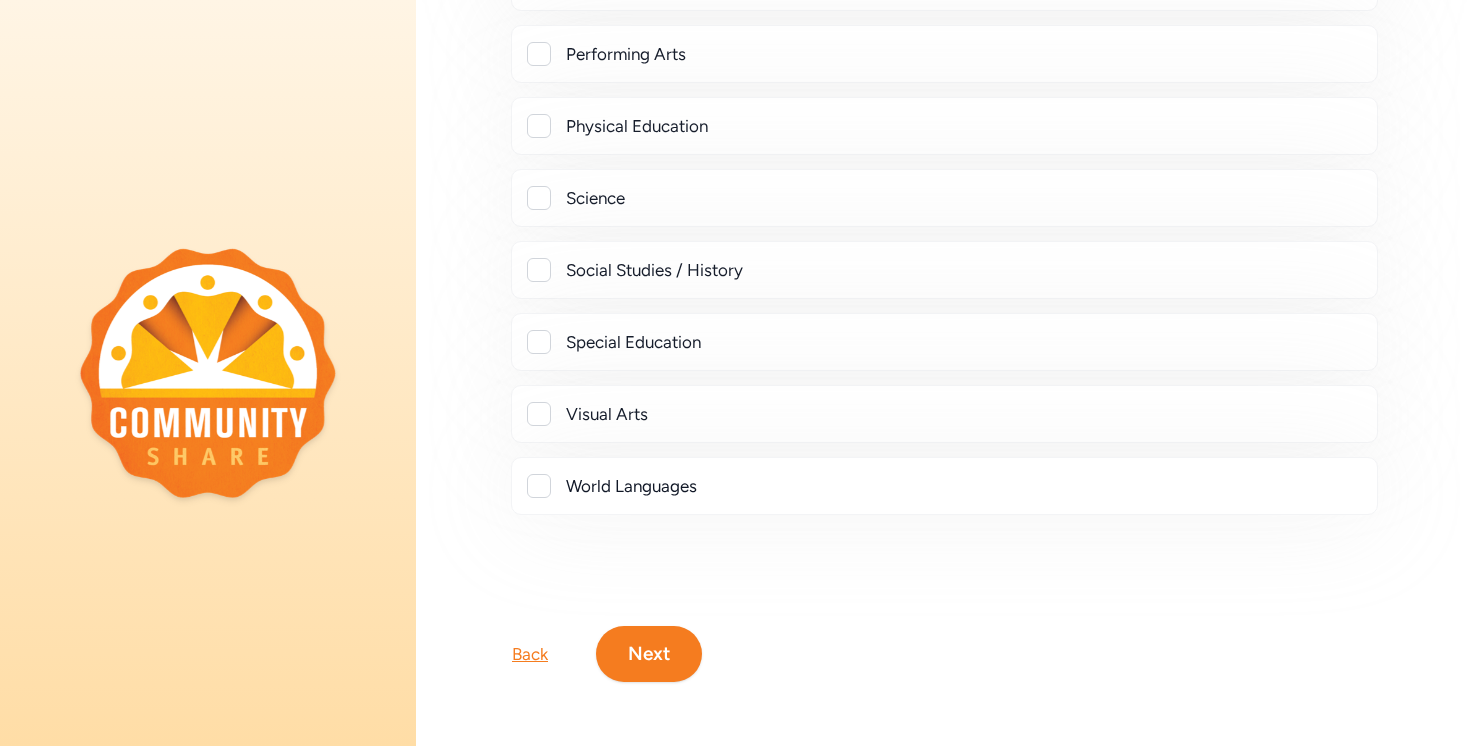 click on "Next" at bounding box center [649, 654] 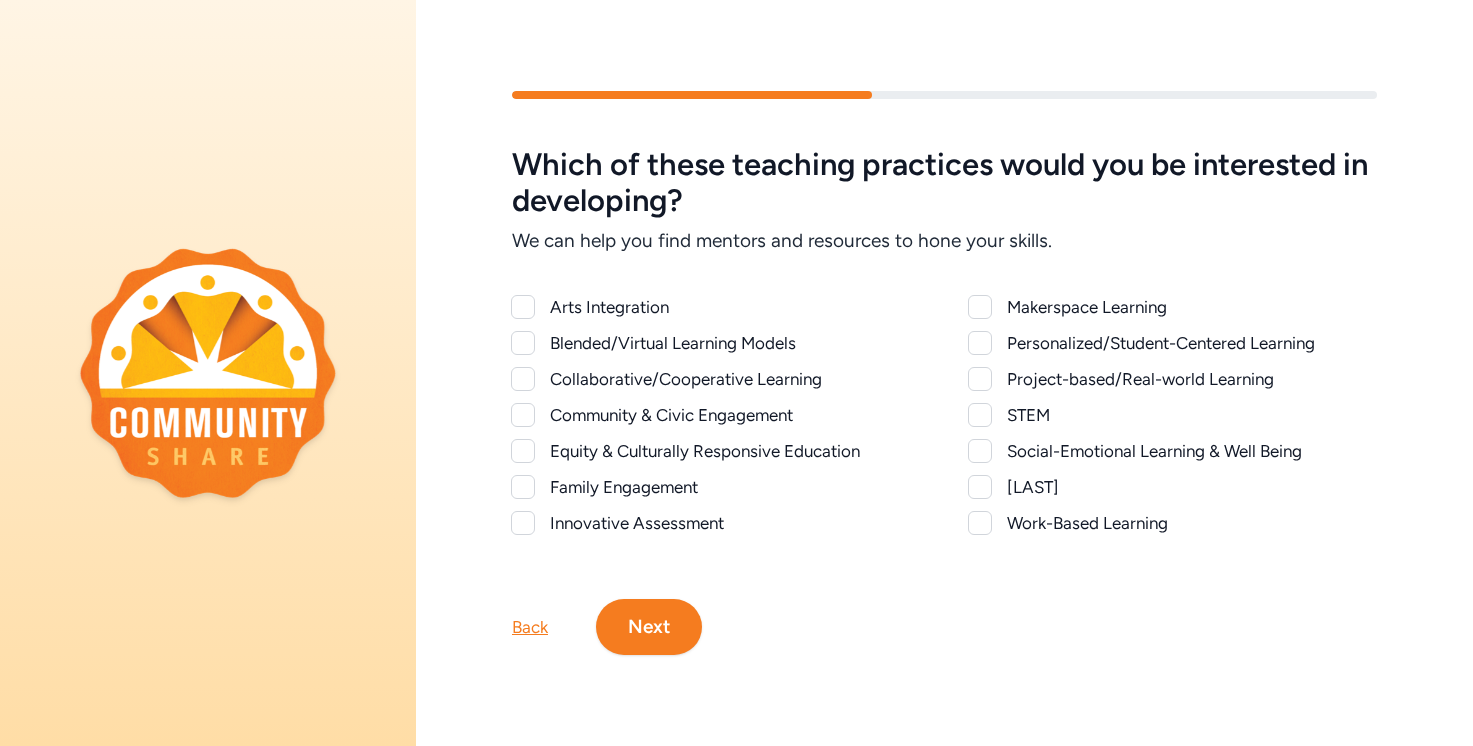 click at bounding box center (523, 379) 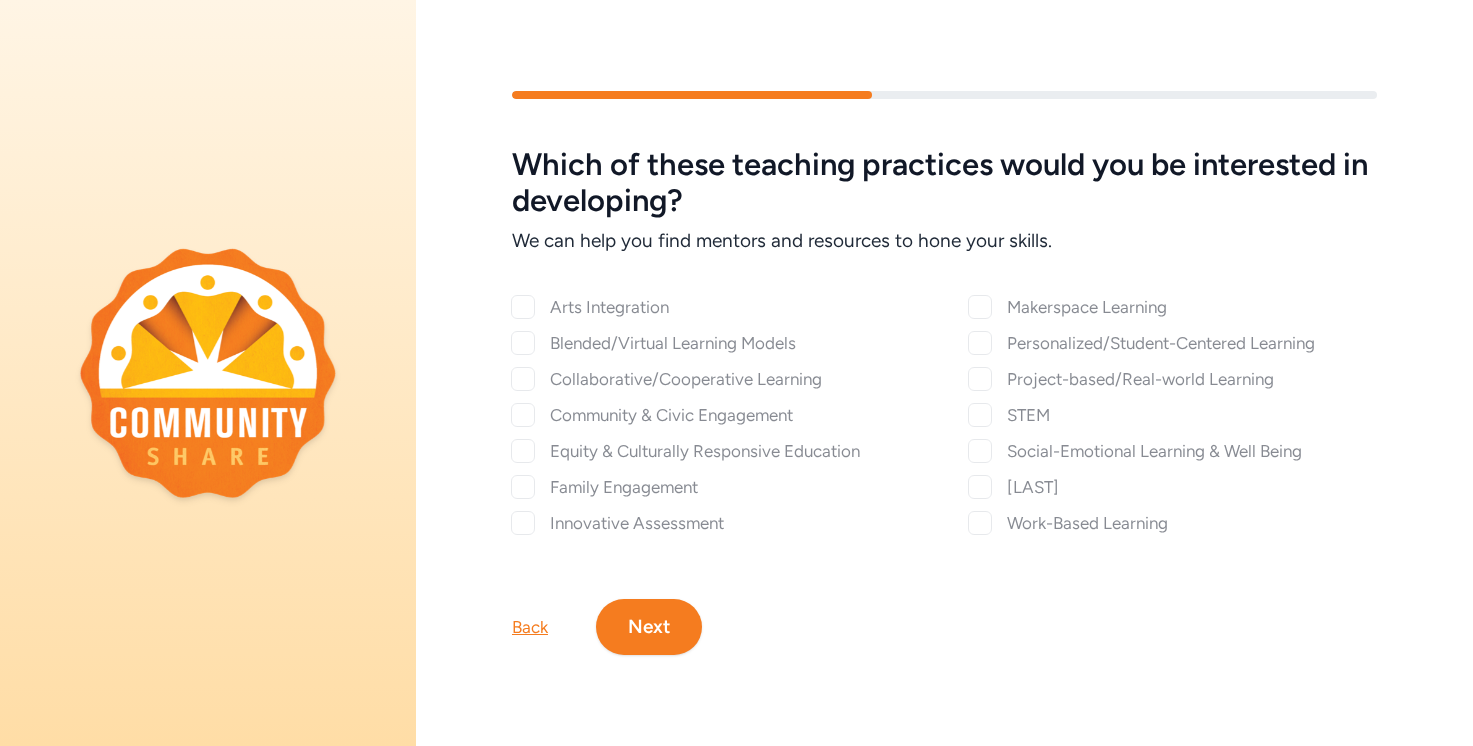 checkbox on "true" 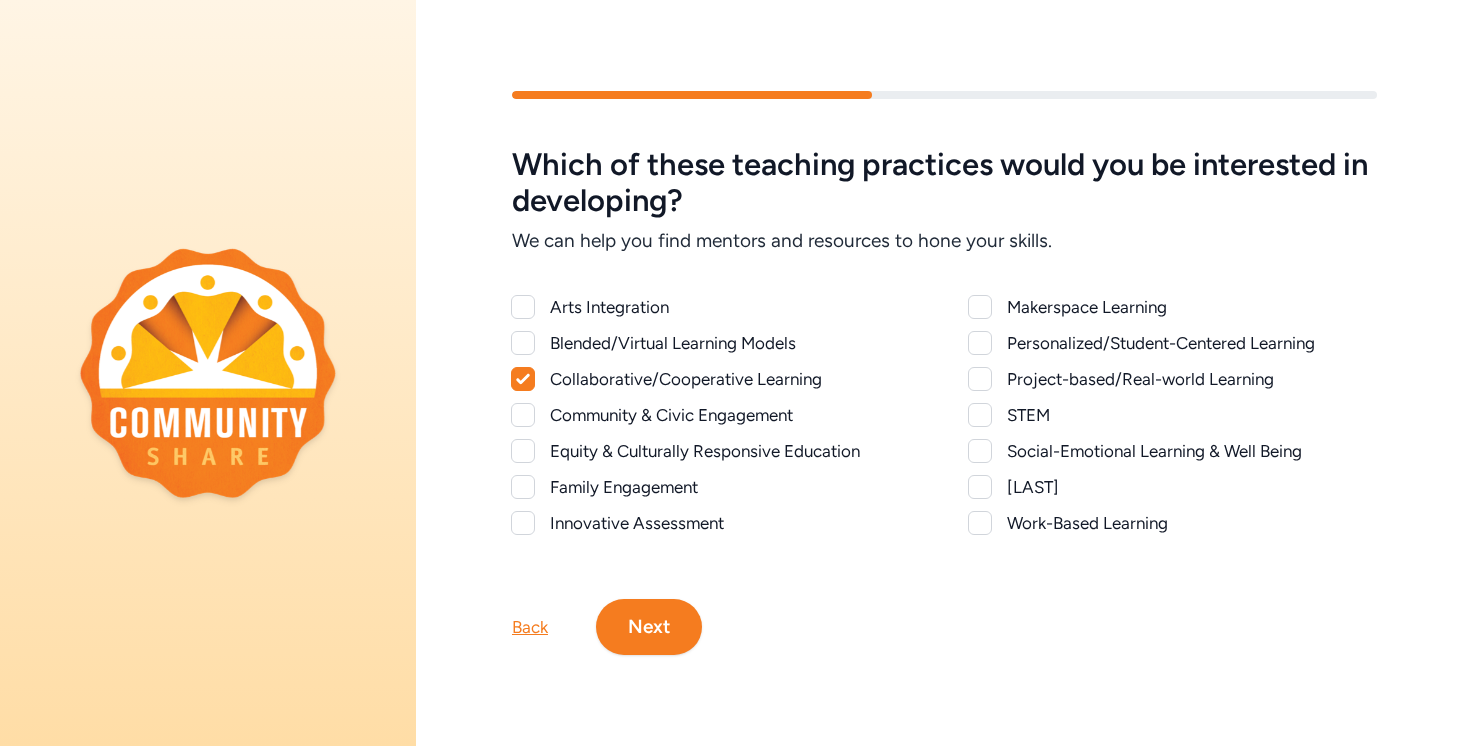 click at bounding box center (523, 415) 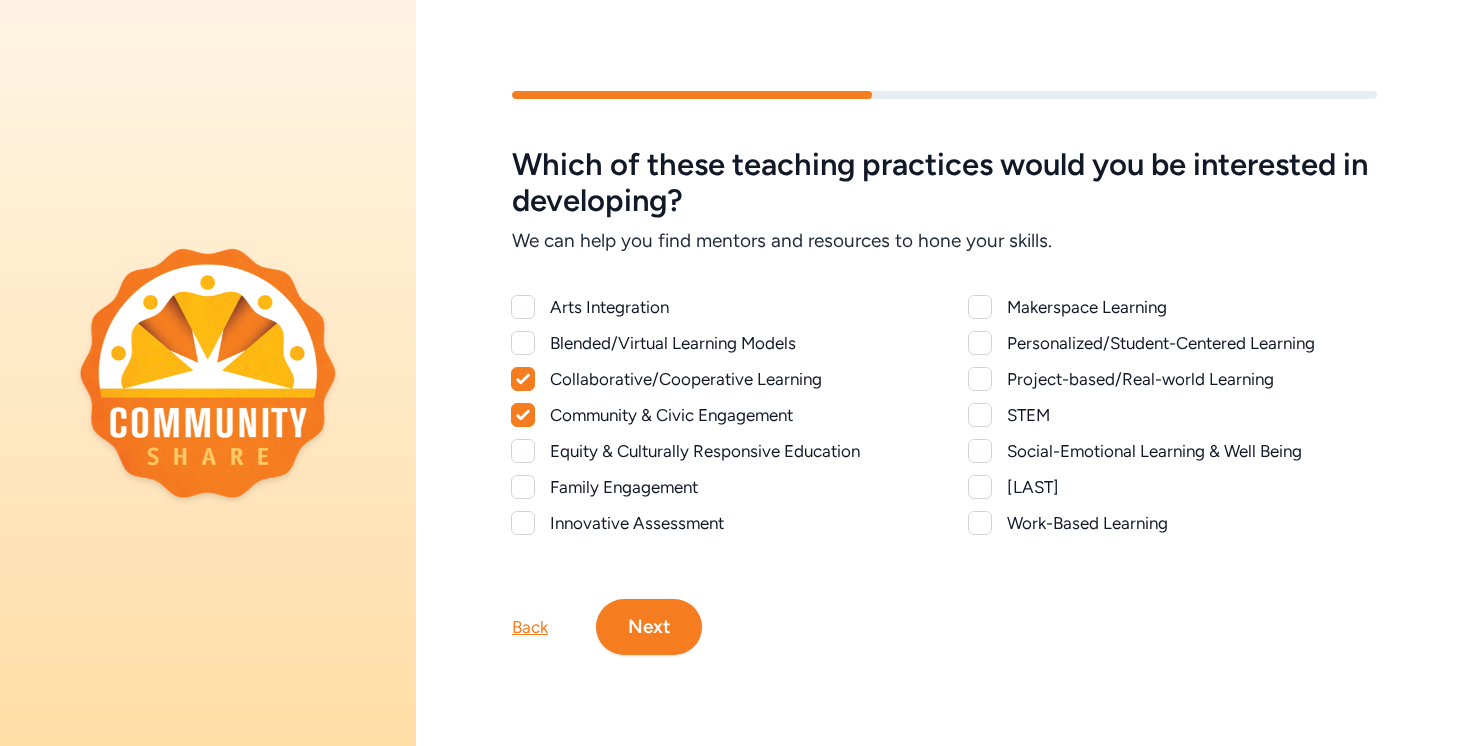 click at bounding box center (980, 415) 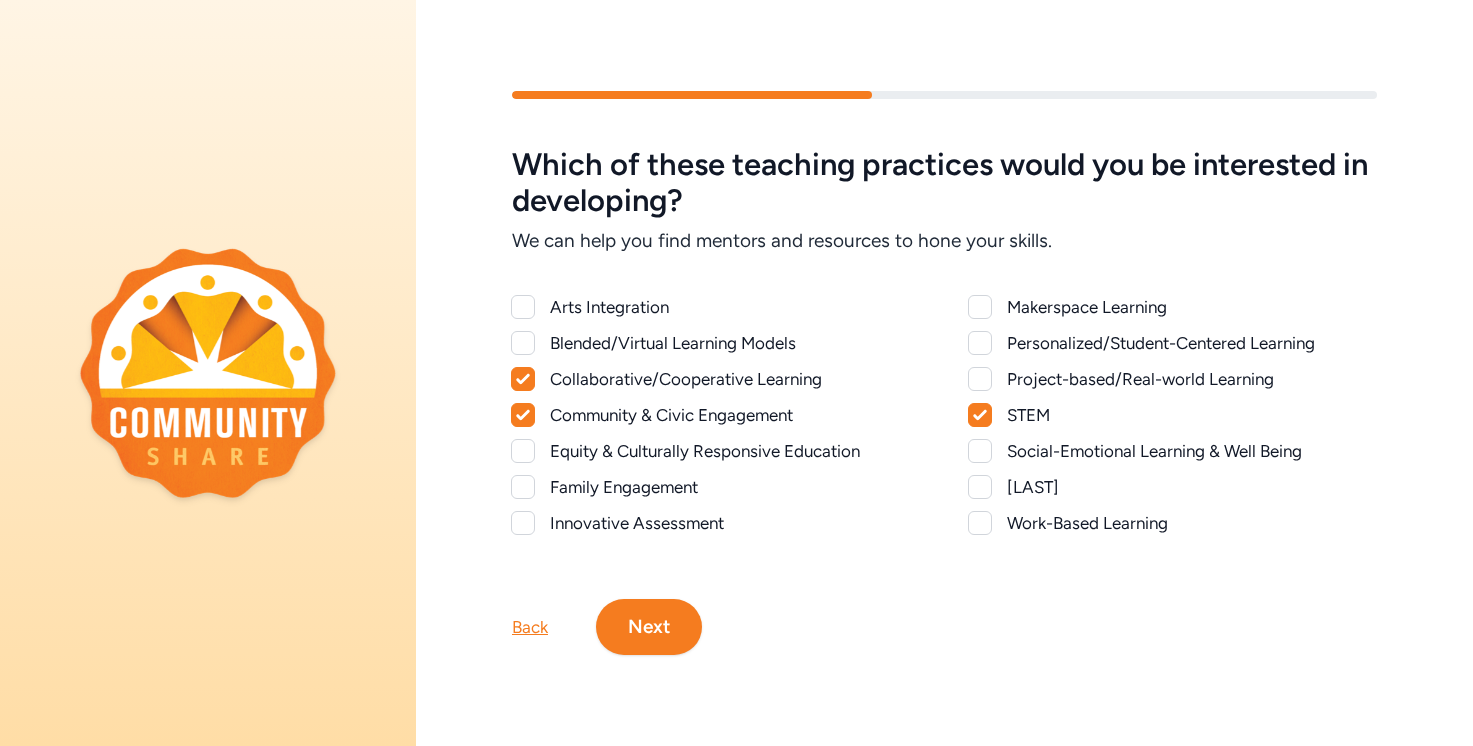 click at bounding box center [980, 487] 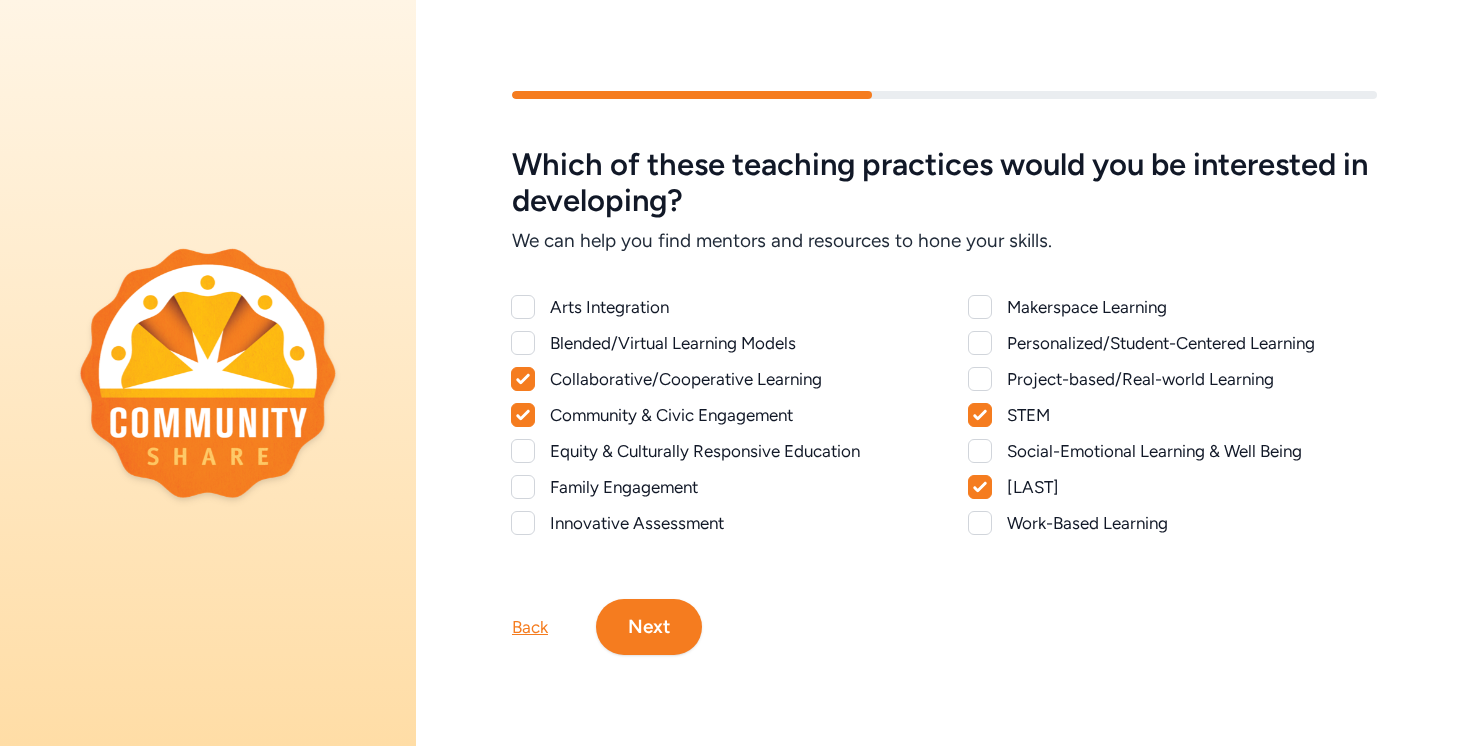 click at bounding box center [980, 523] 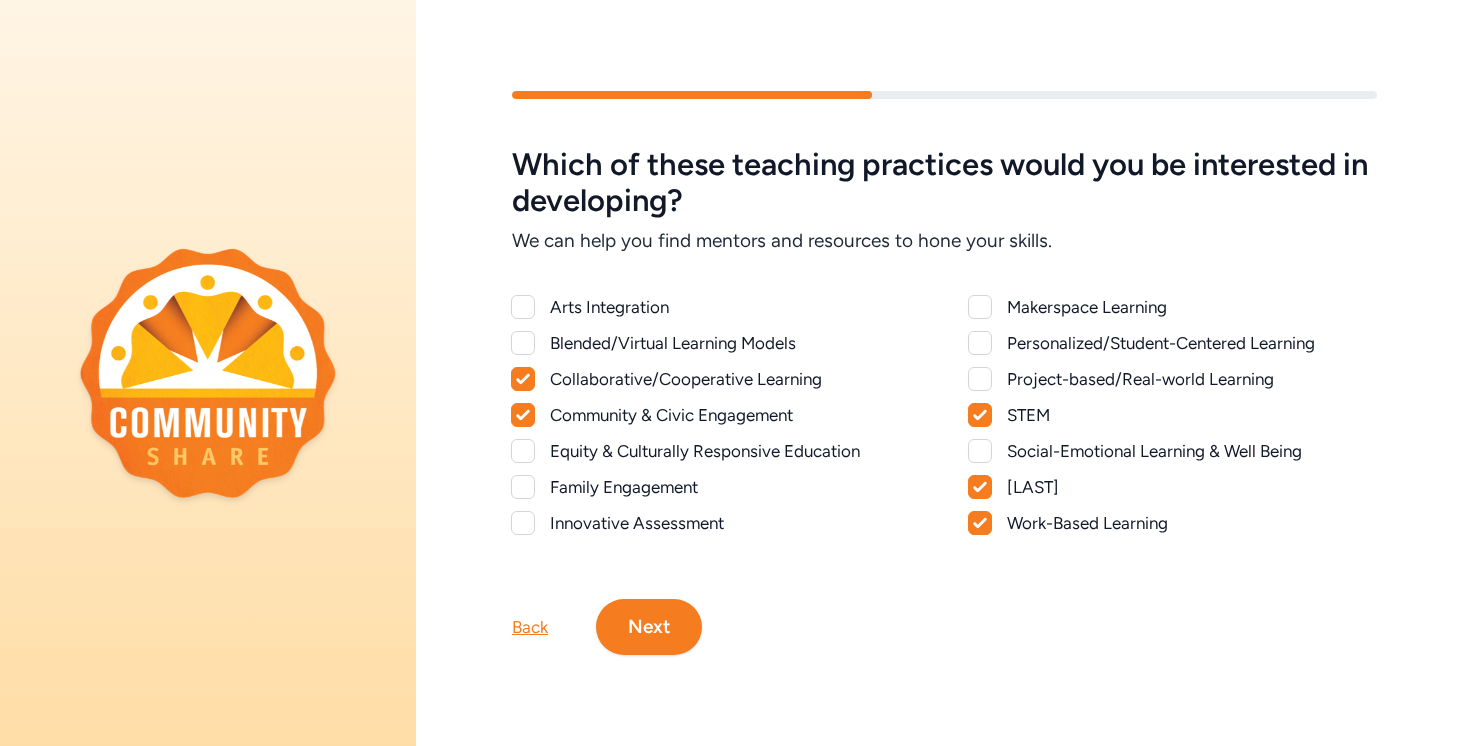 click at bounding box center [980, 307] 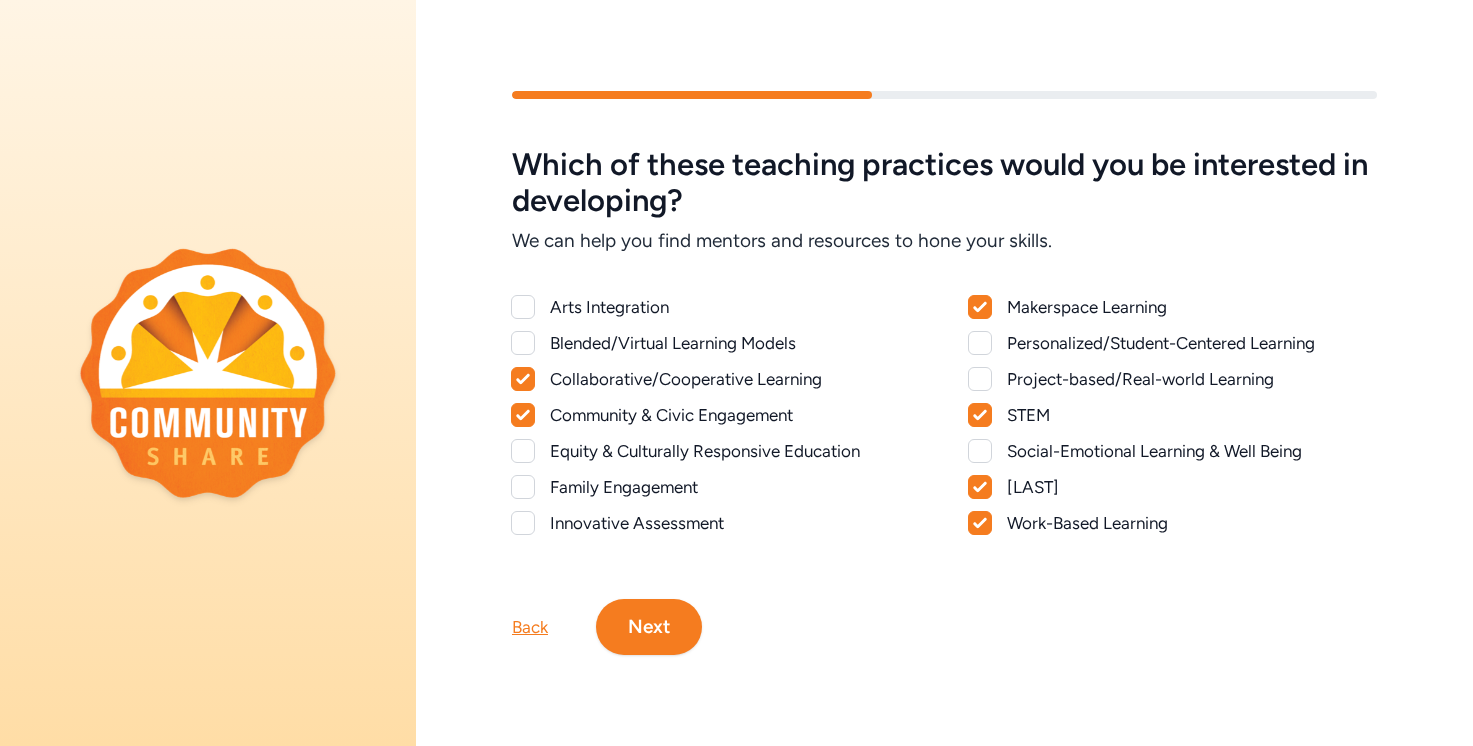 click at bounding box center (980, 343) 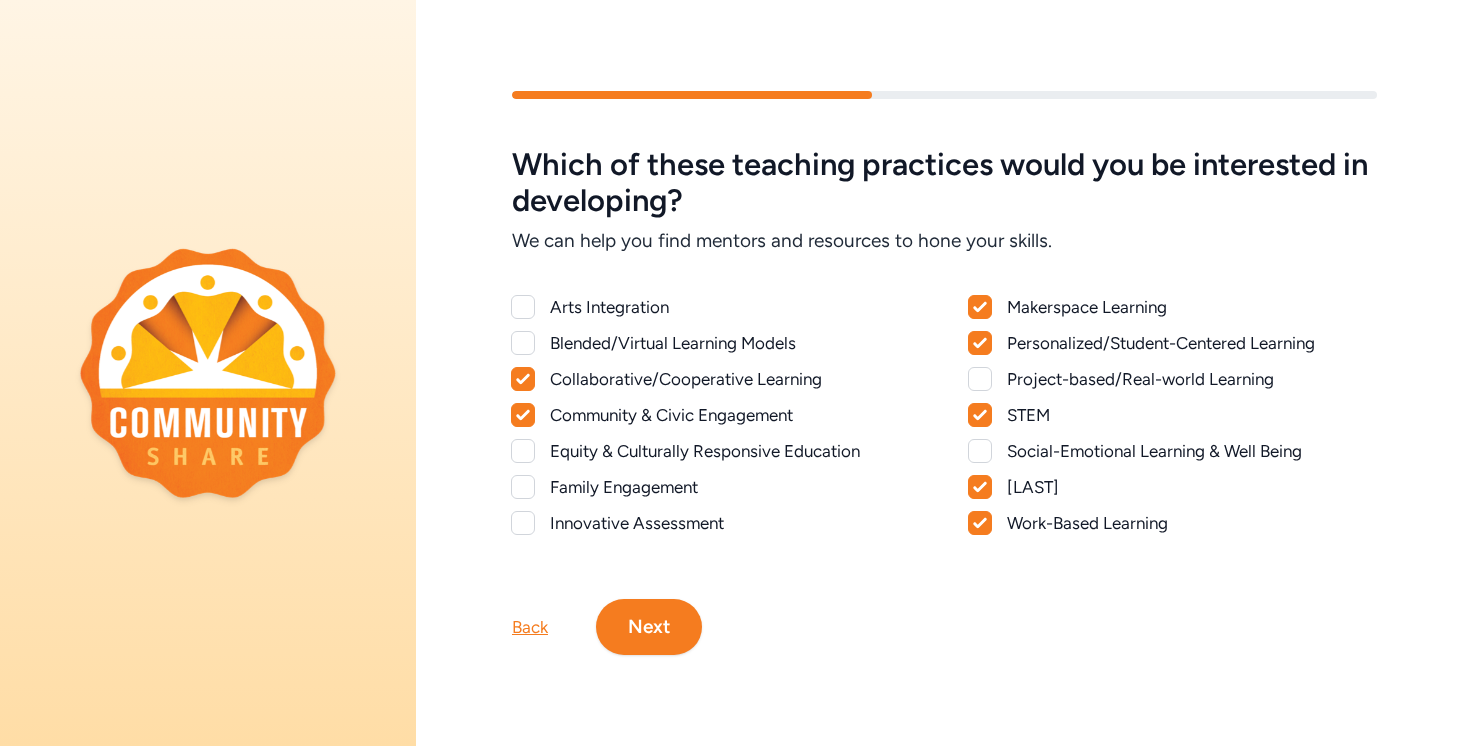 click at bounding box center [980, 379] 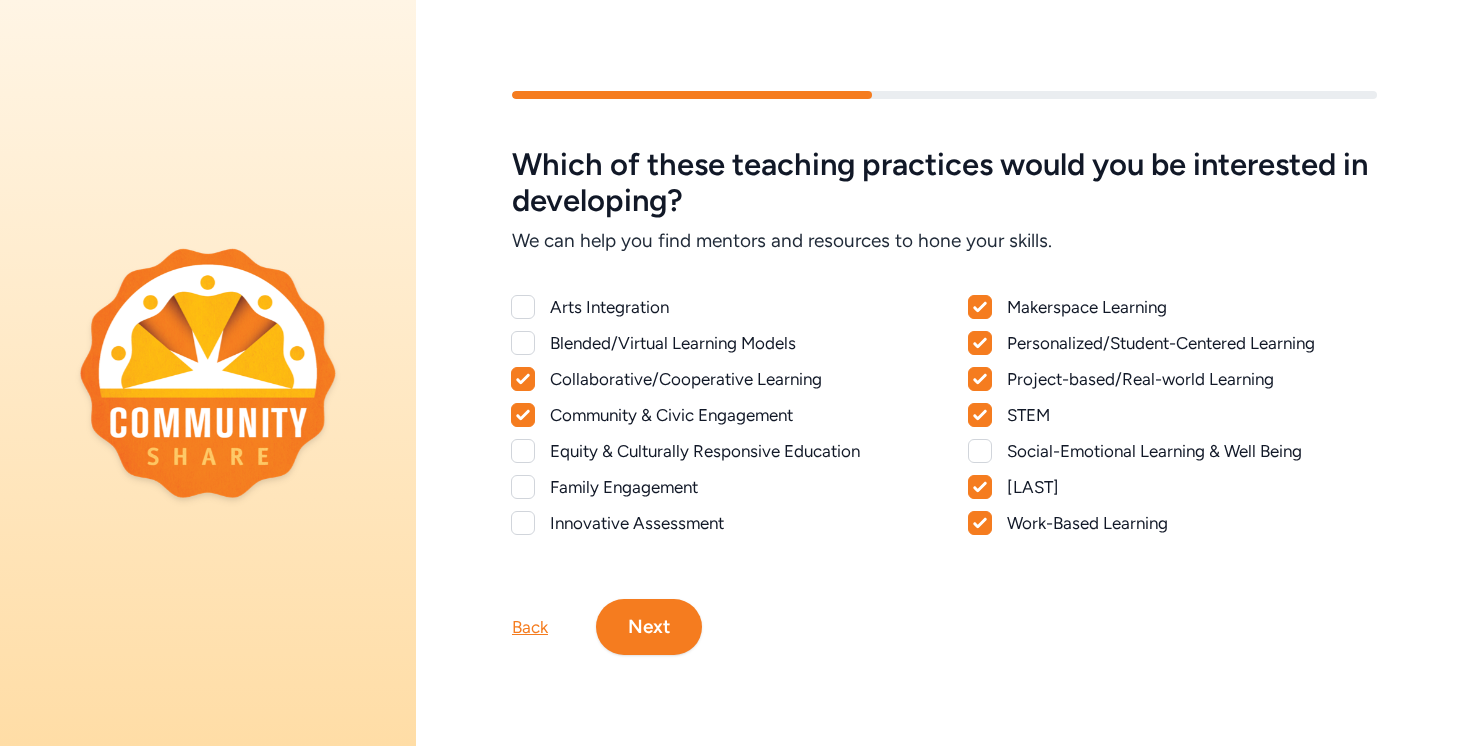 click on "Next" at bounding box center [649, 627] 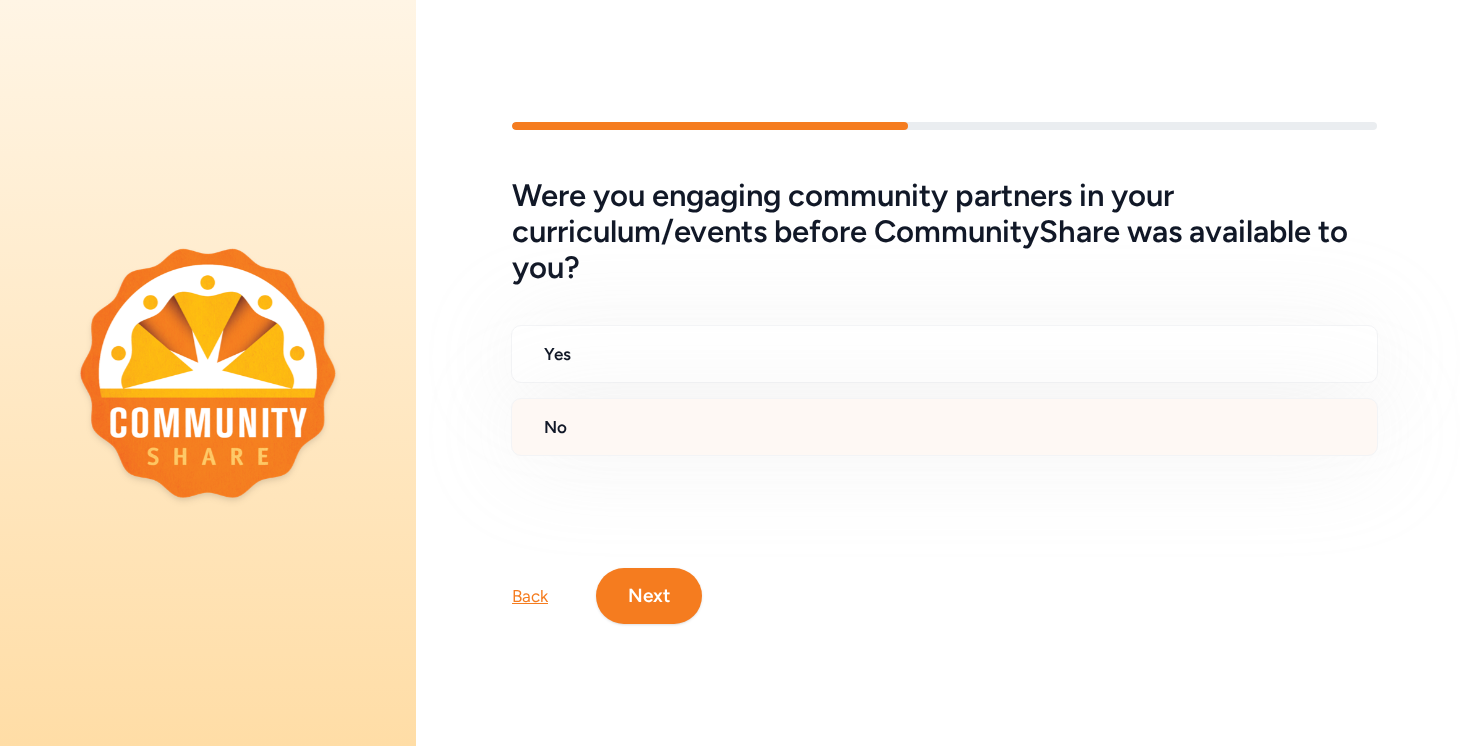 click on "No" at bounding box center (944, 427) 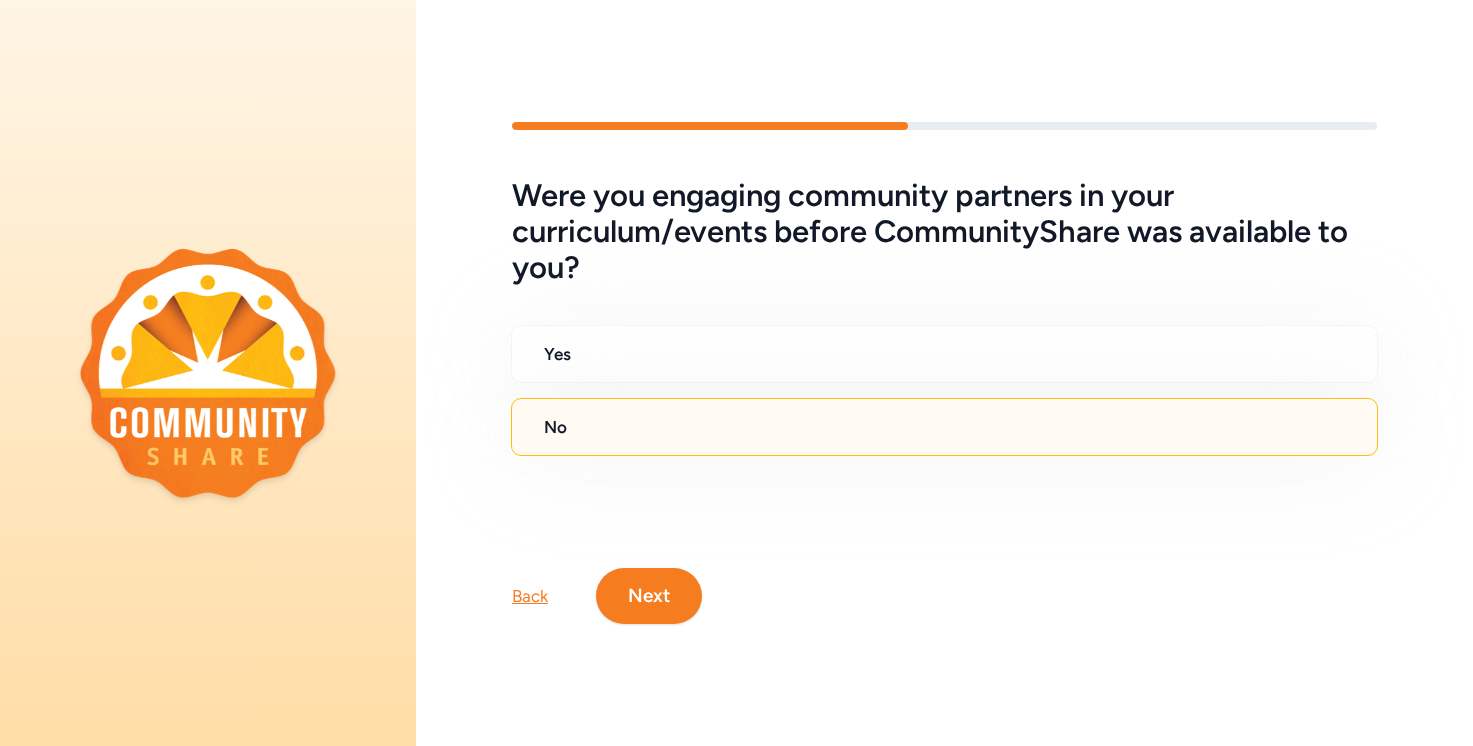 click on "Next" at bounding box center (649, 596) 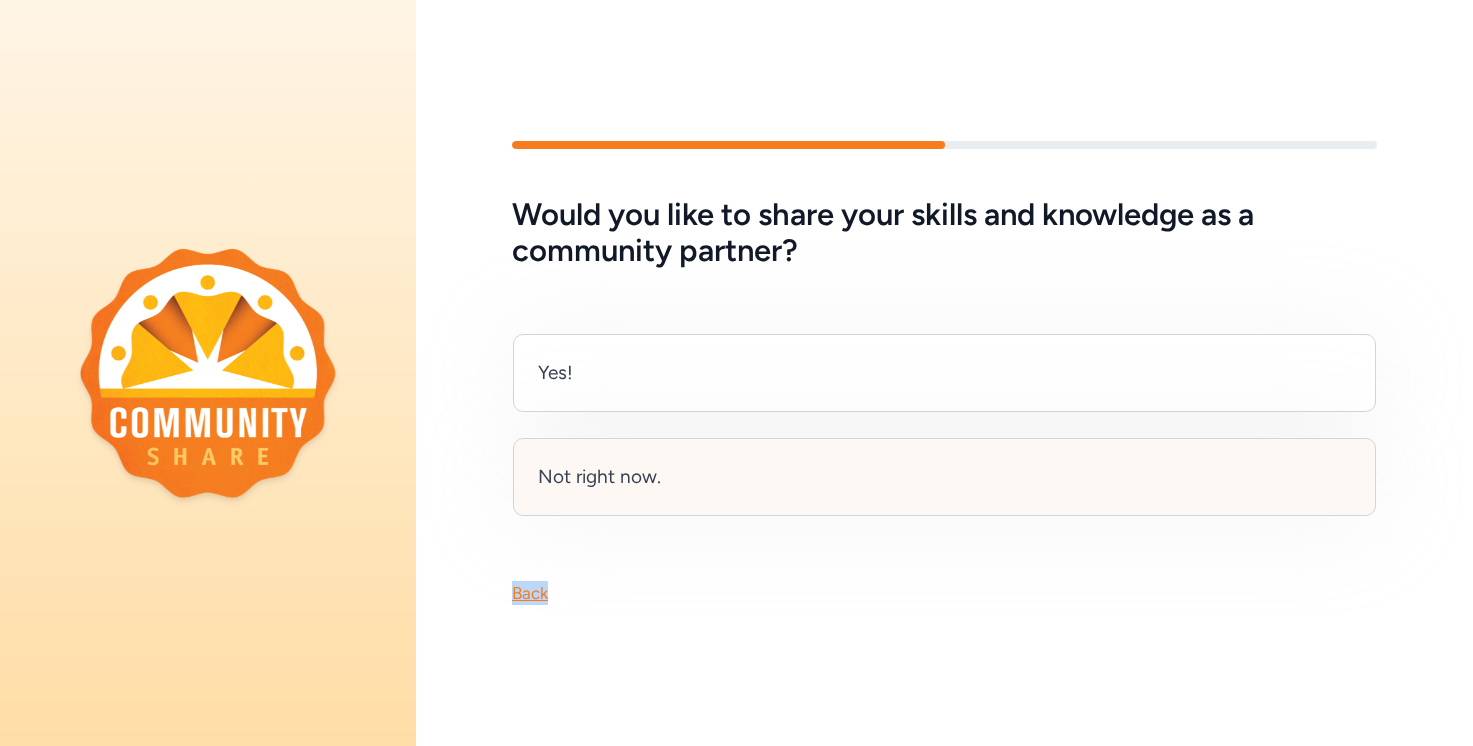 drag, startPoint x: 633, startPoint y: 594, endPoint x: 665, endPoint y: 490, distance: 108.81177 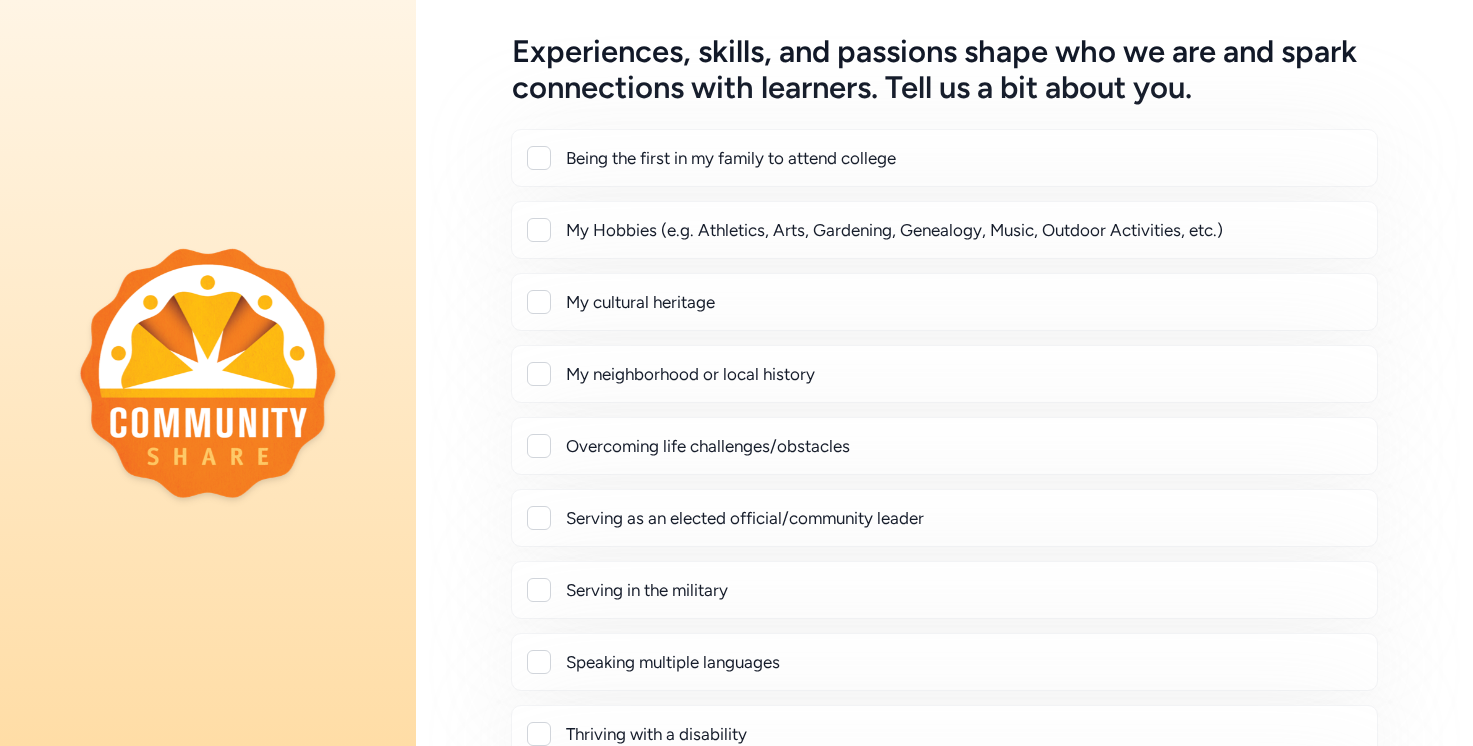 scroll, scrollTop: 83, scrollLeft: 0, axis: vertical 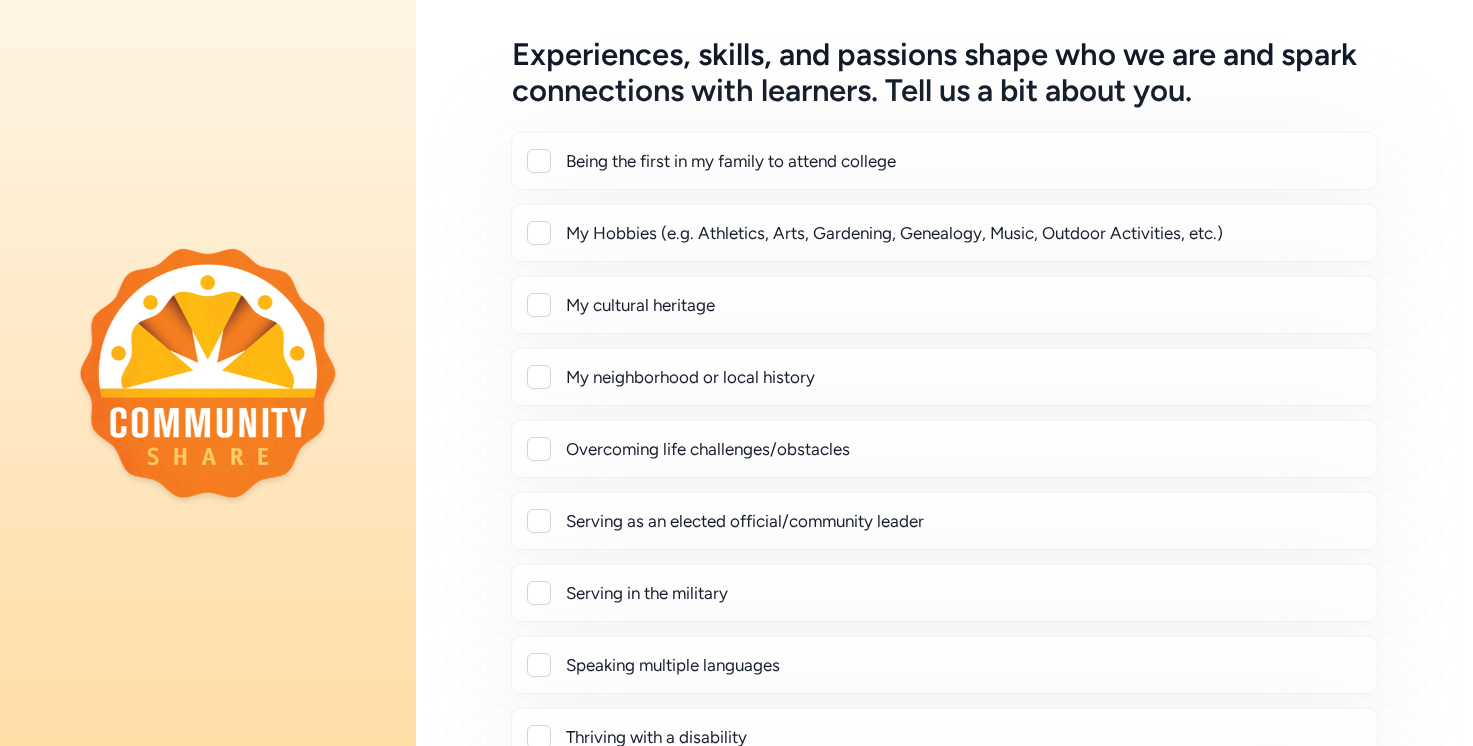click on "My Hobbies (e.g. Athletics, Arts, Gardening, Genealogy, Music, Outdoor Activities, etc.)" at bounding box center [944, 233] 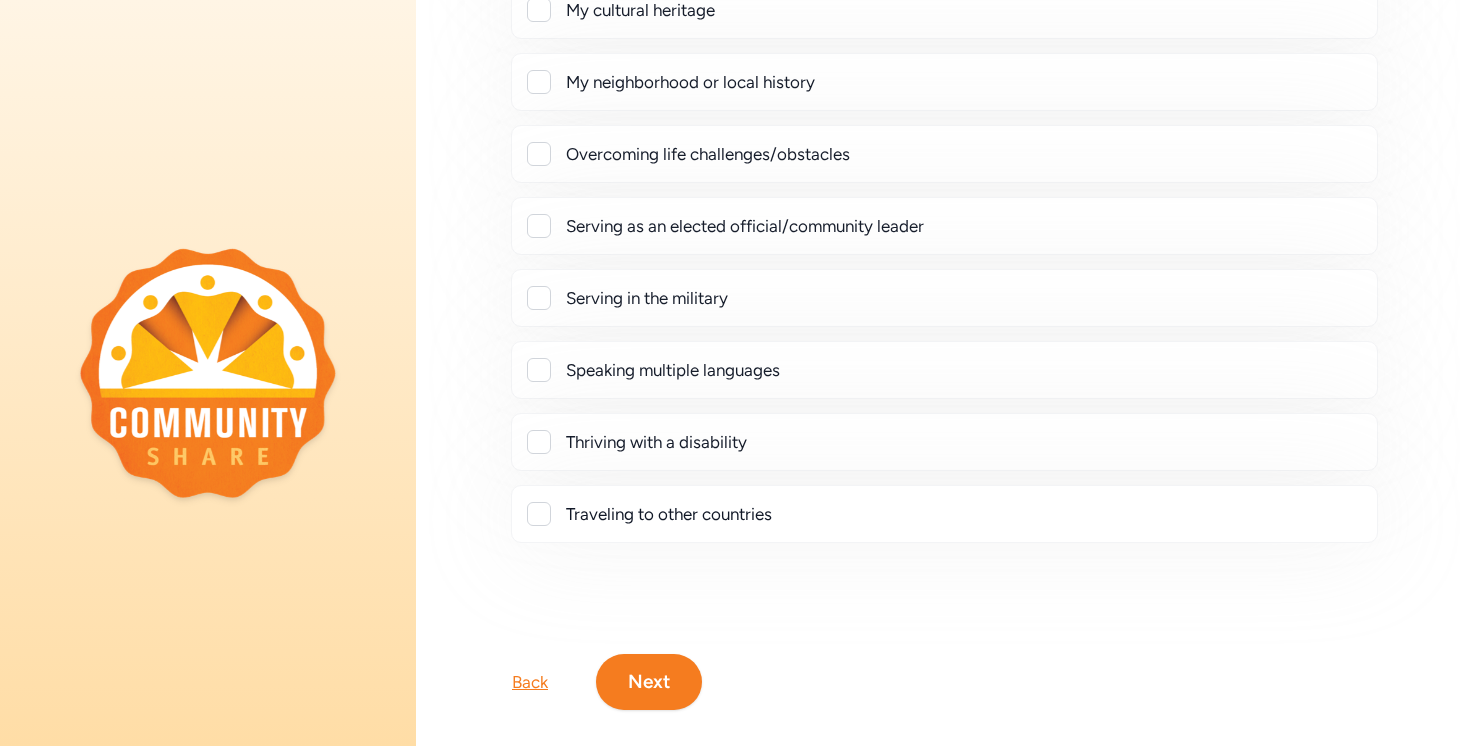 scroll, scrollTop: 456, scrollLeft: 0, axis: vertical 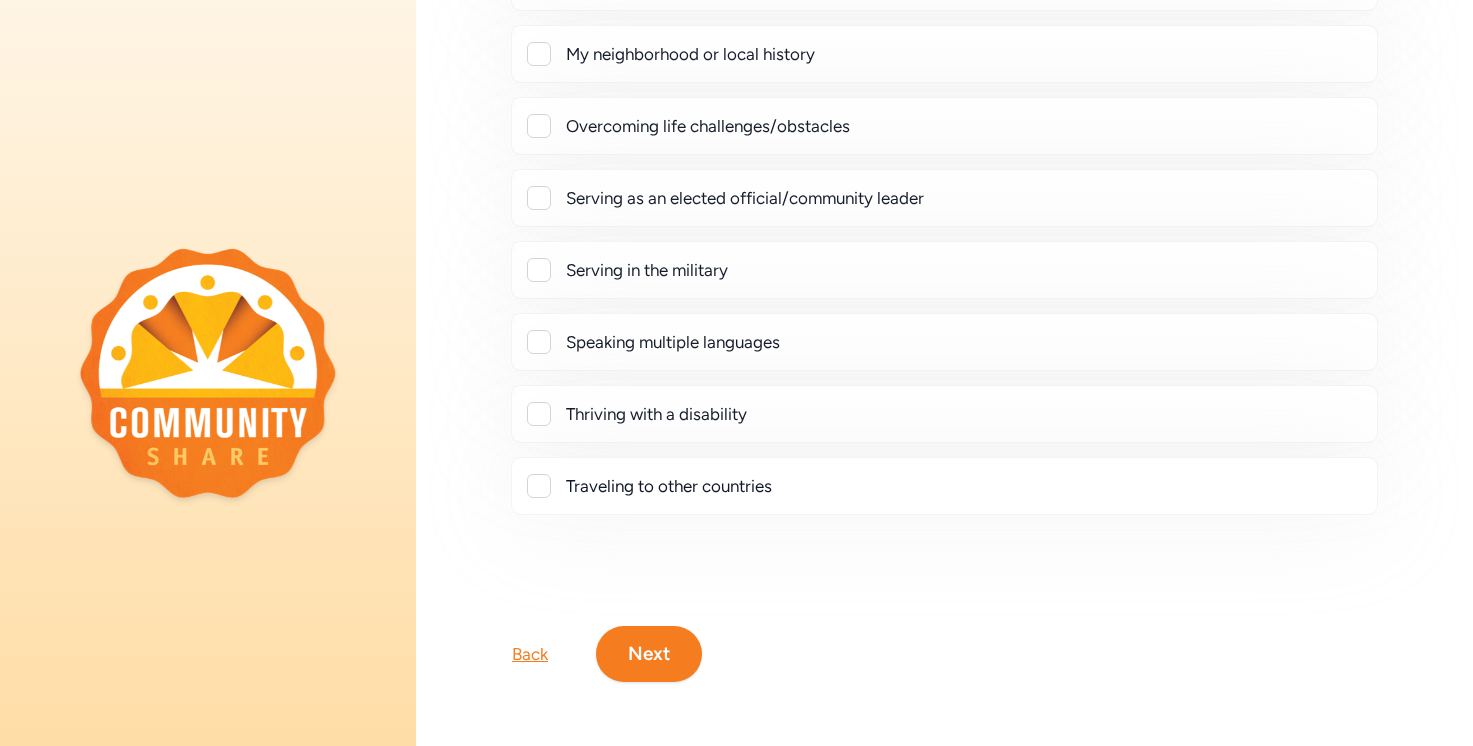 click on "Next" at bounding box center (649, 654) 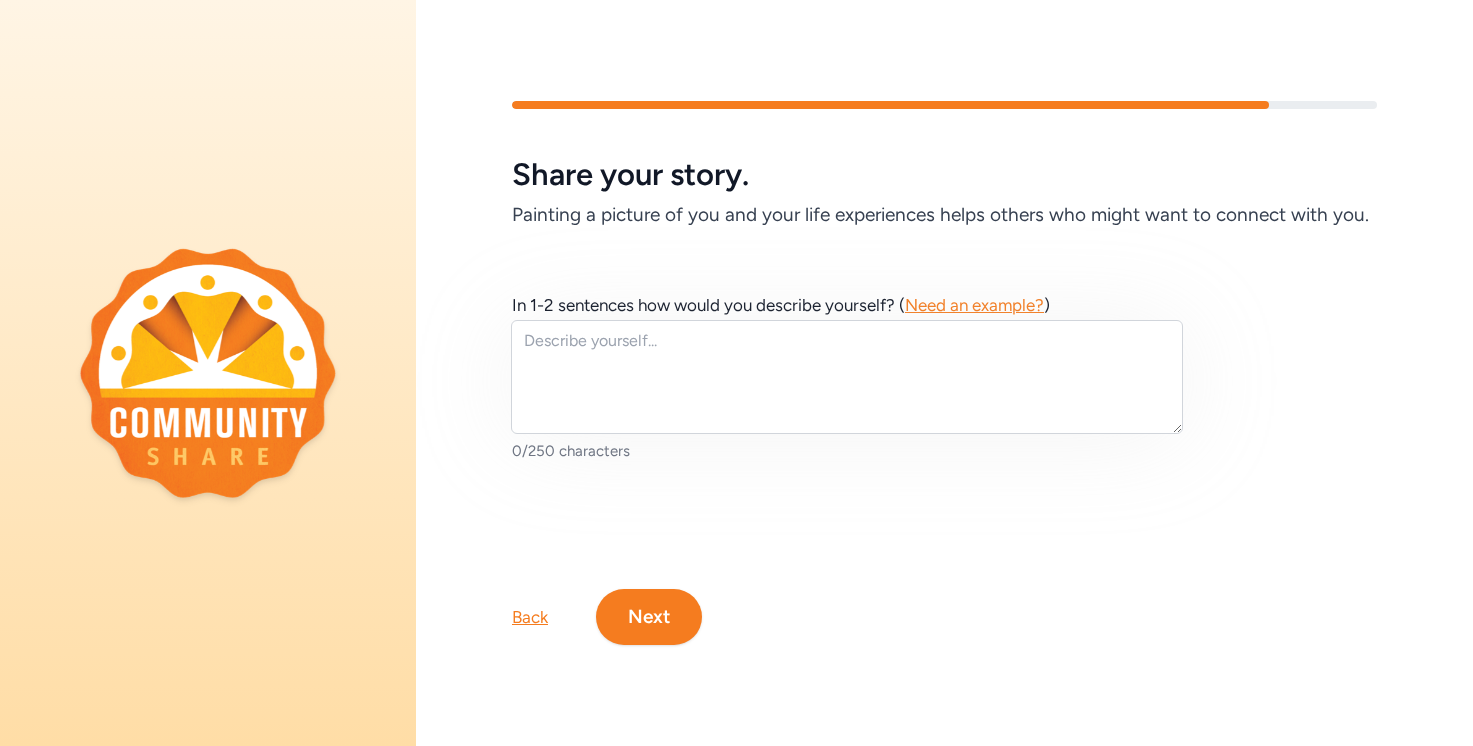 click on "Back" at bounding box center [530, 617] 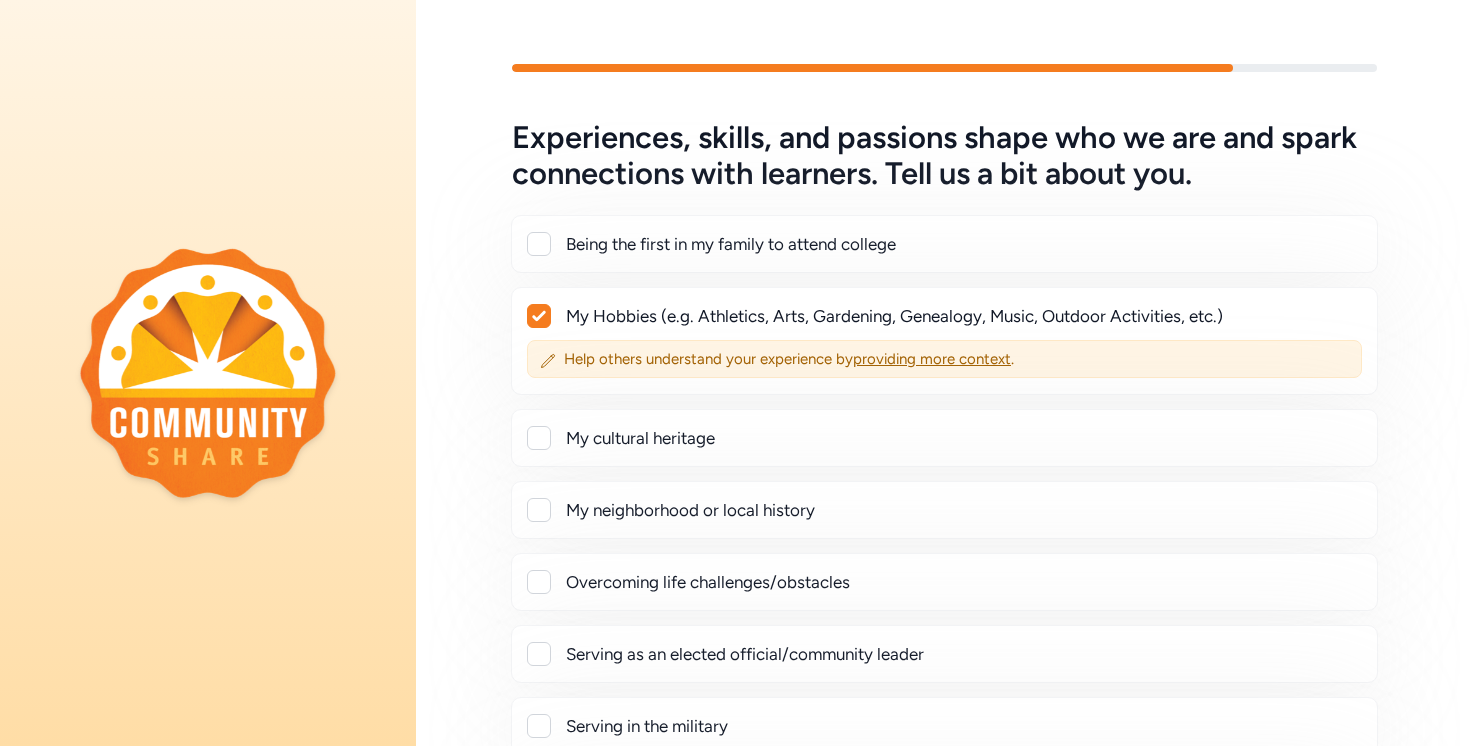 click 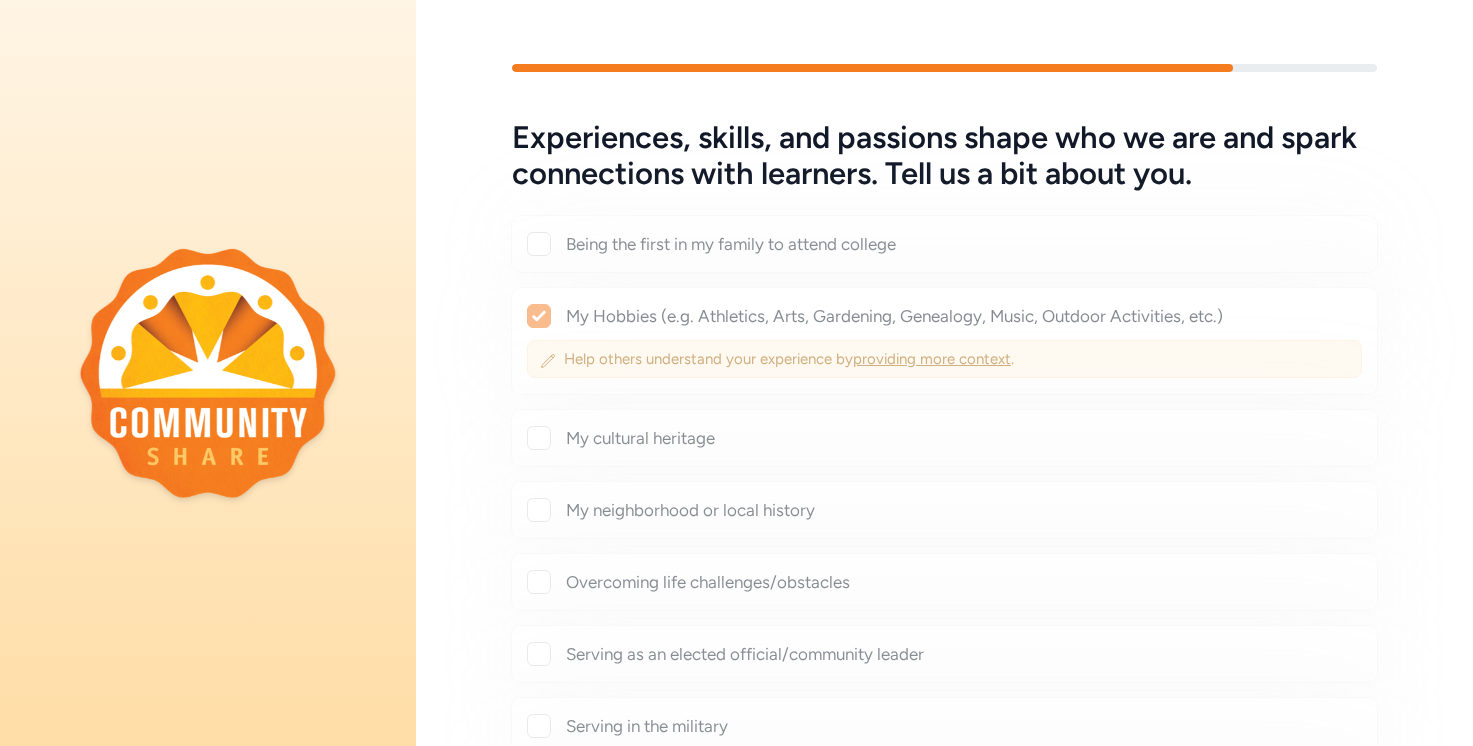 checkbox on "false" 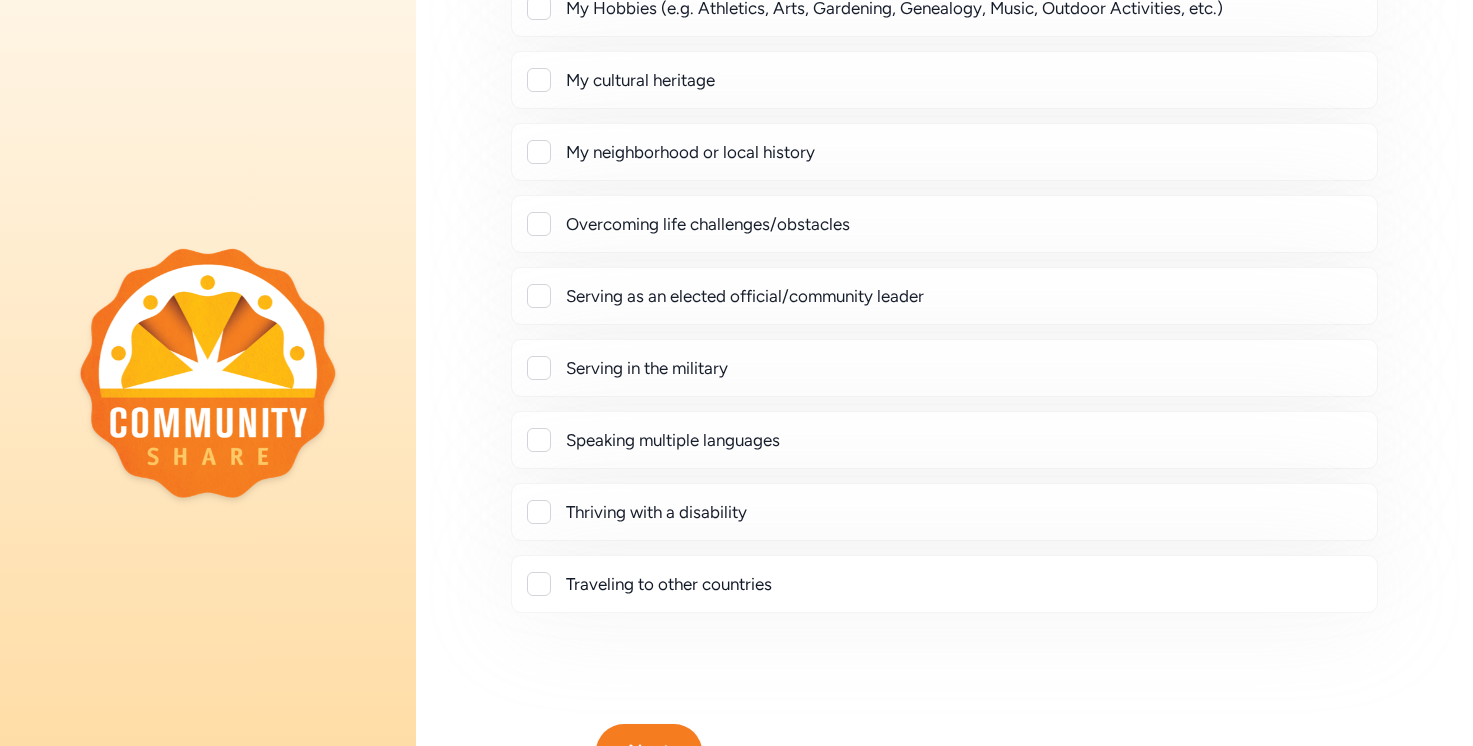 scroll, scrollTop: 406, scrollLeft: 0, axis: vertical 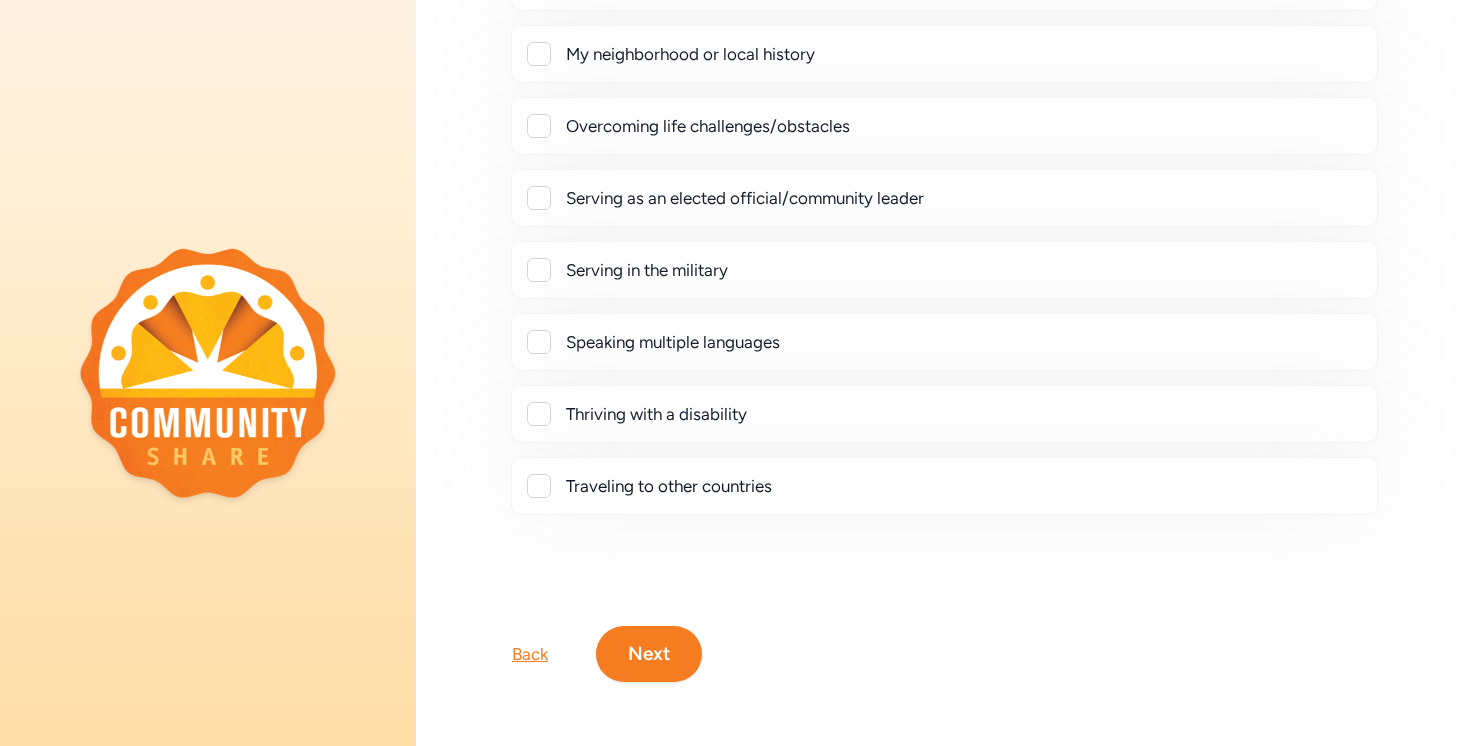 click on "Next" at bounding box center [649, 654] 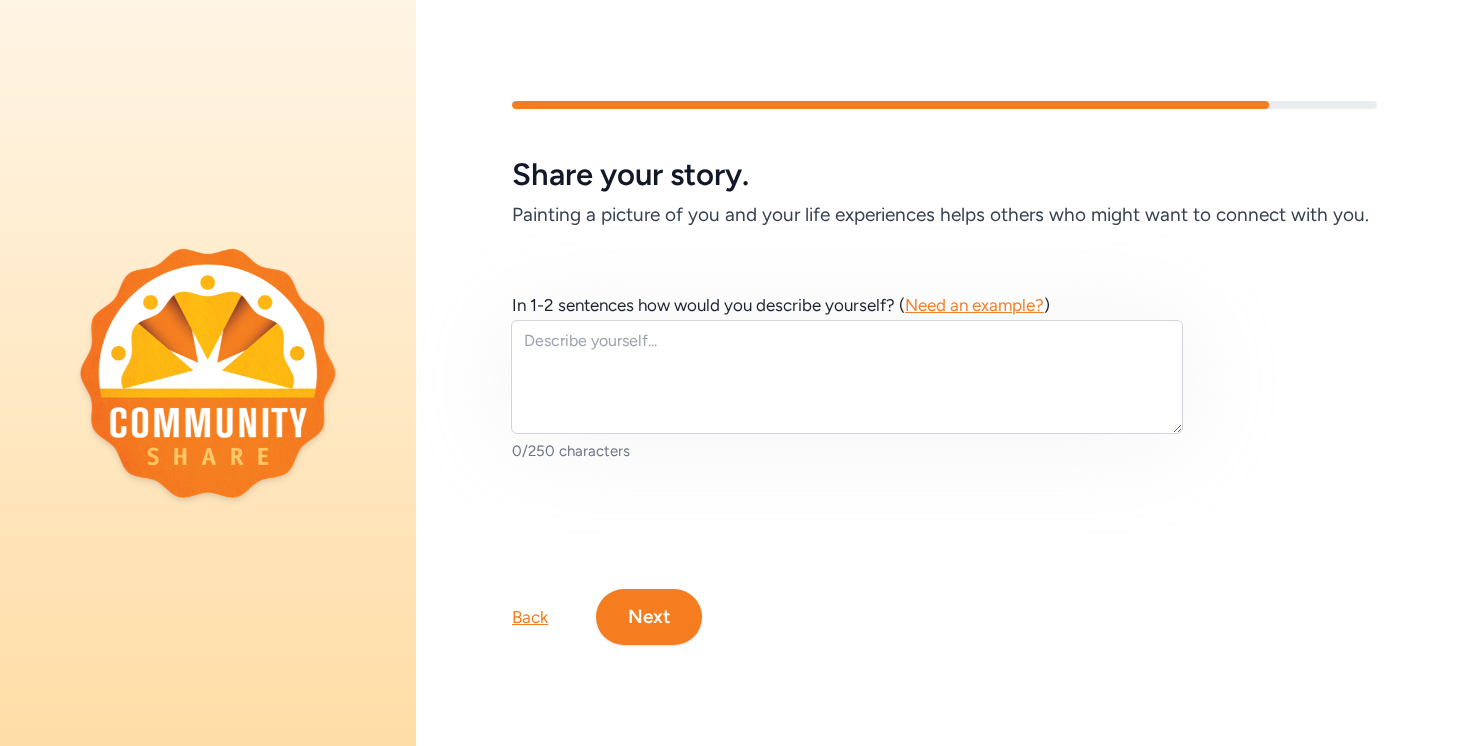 click on "Next" at bounding box center [649, 617] 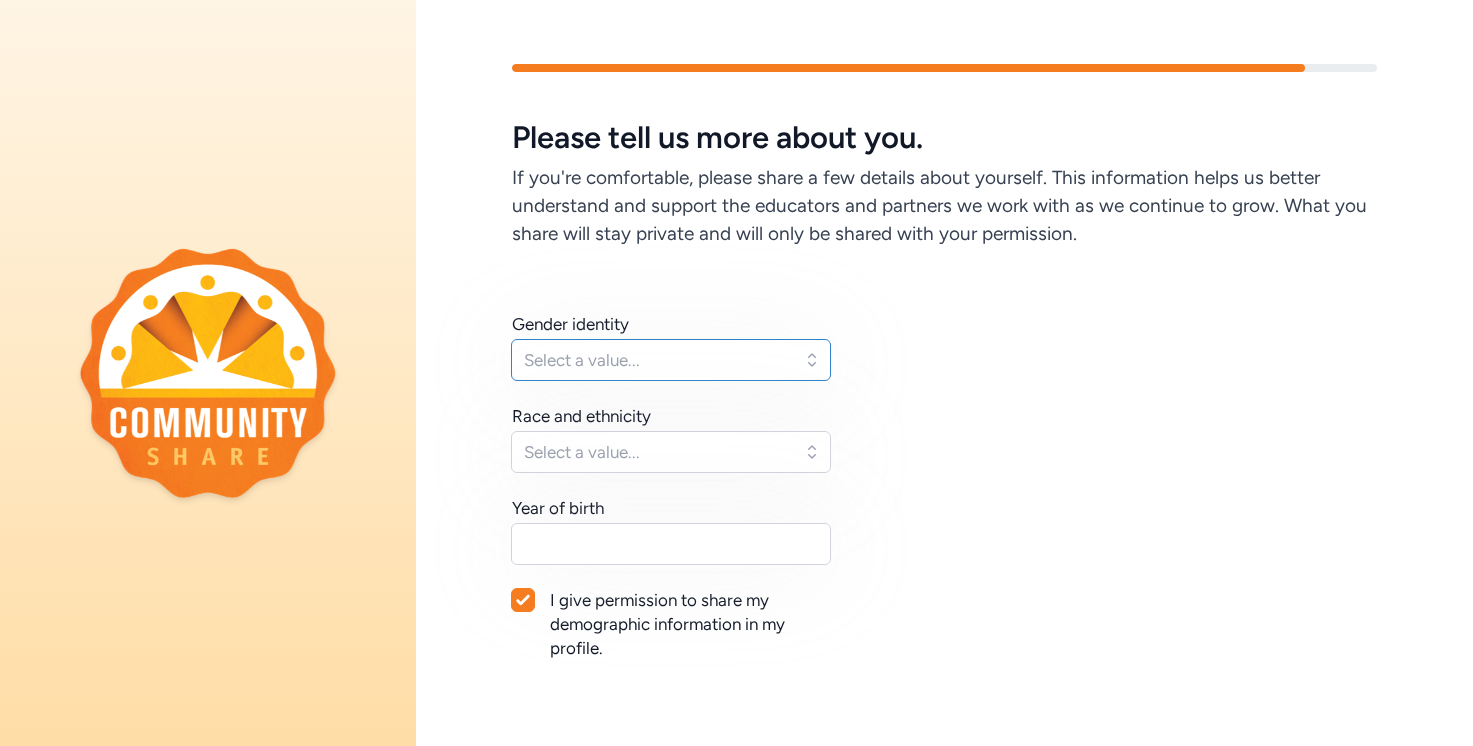click on "Select a value..." at bounding box center (657, 360) 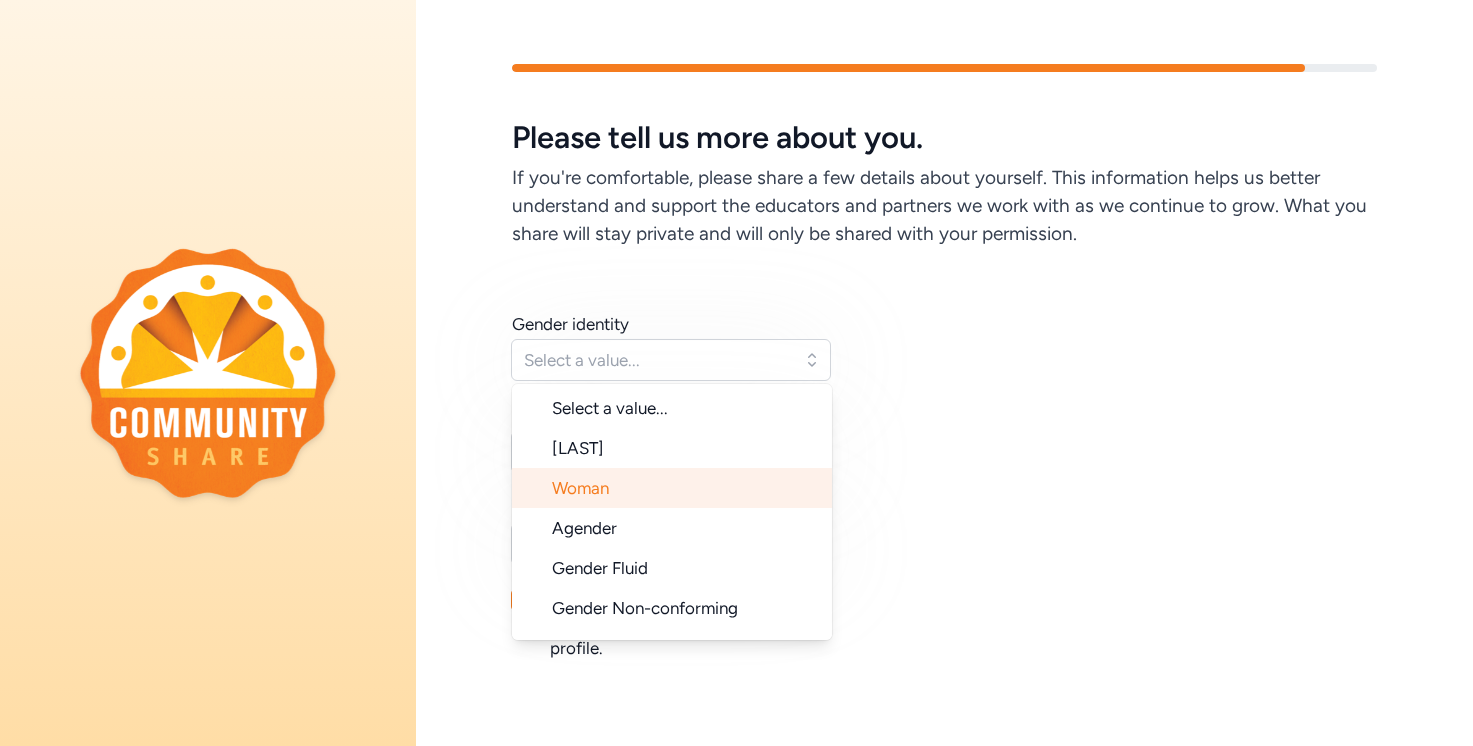 click on "Woman" at bounding box center (672, 488) 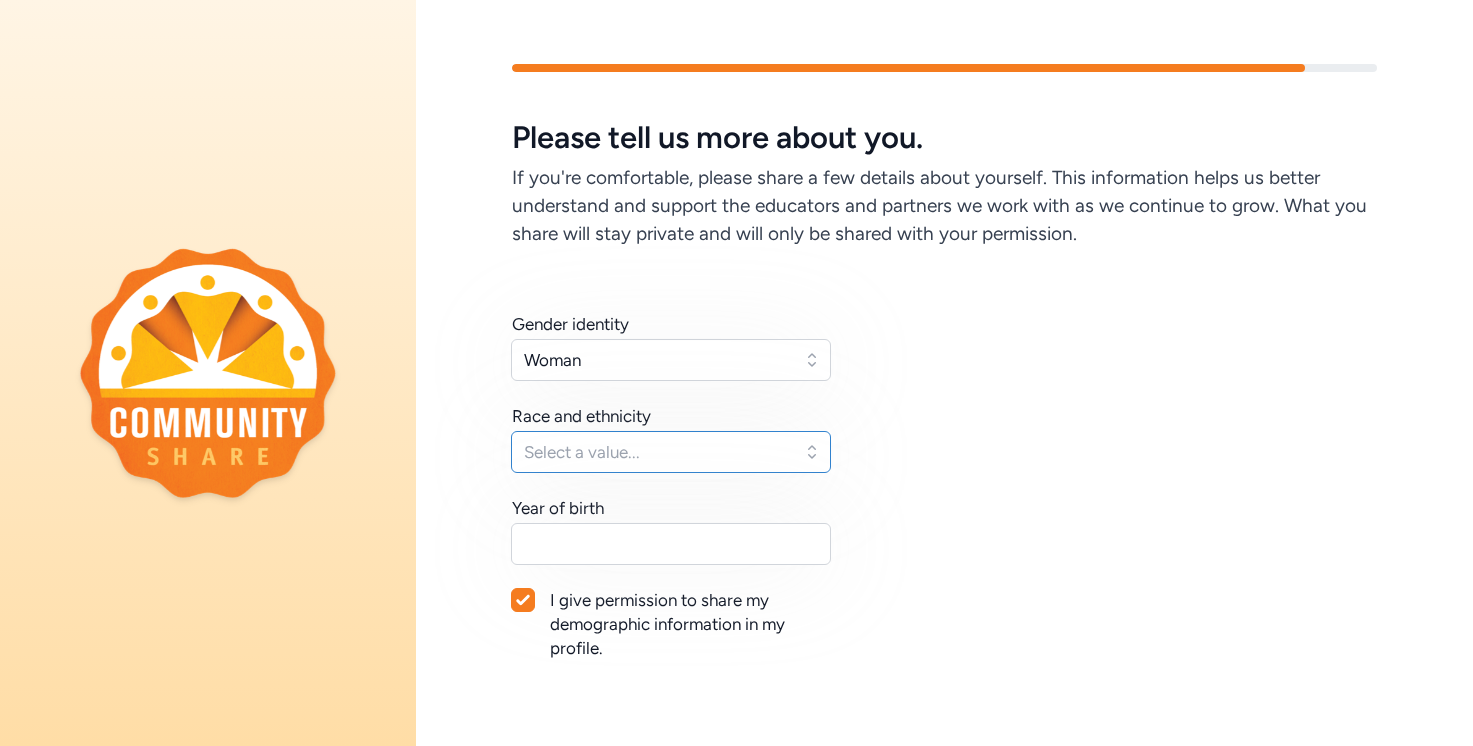 click on "Select a value..." at bounding box center [657, 452] 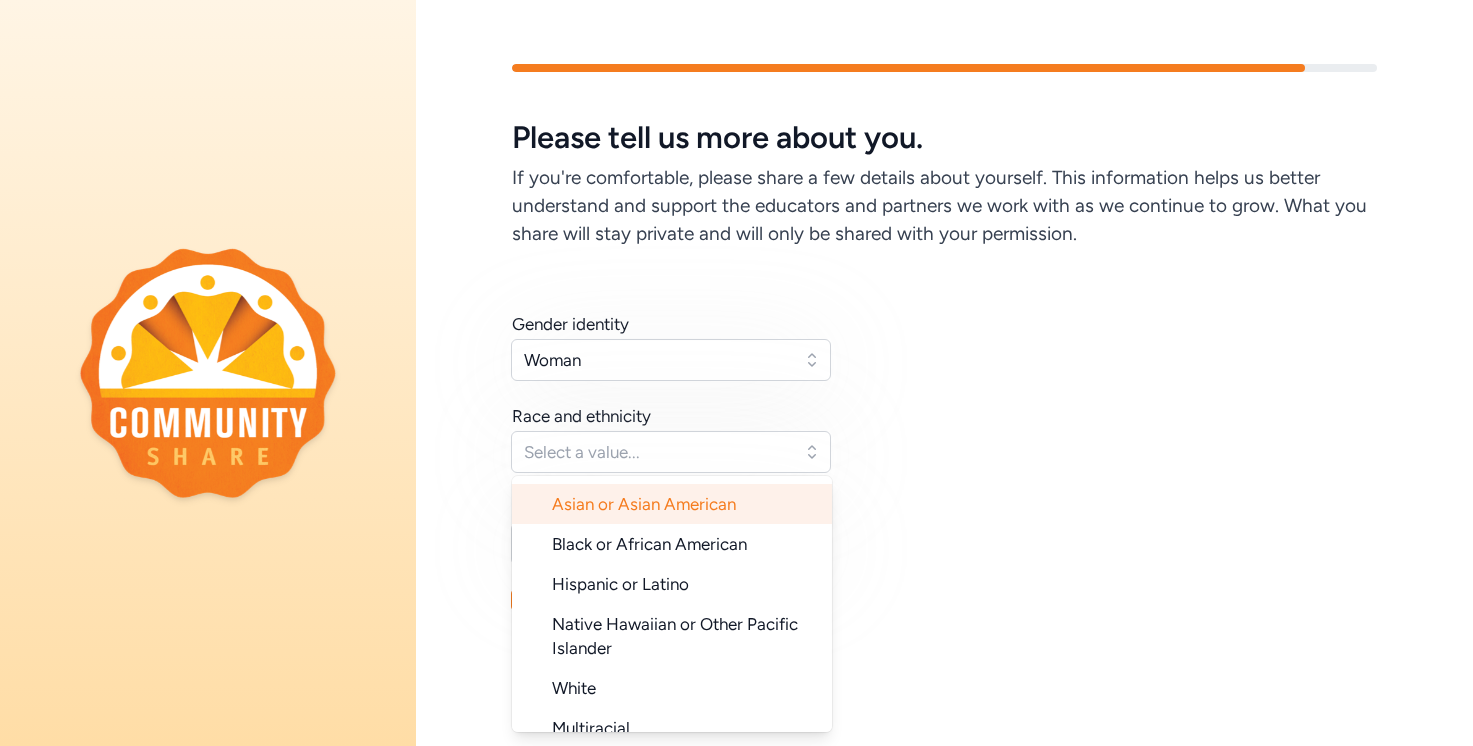 scroll, scrollTop: 200, scrollLeft: 0, axis: vertical 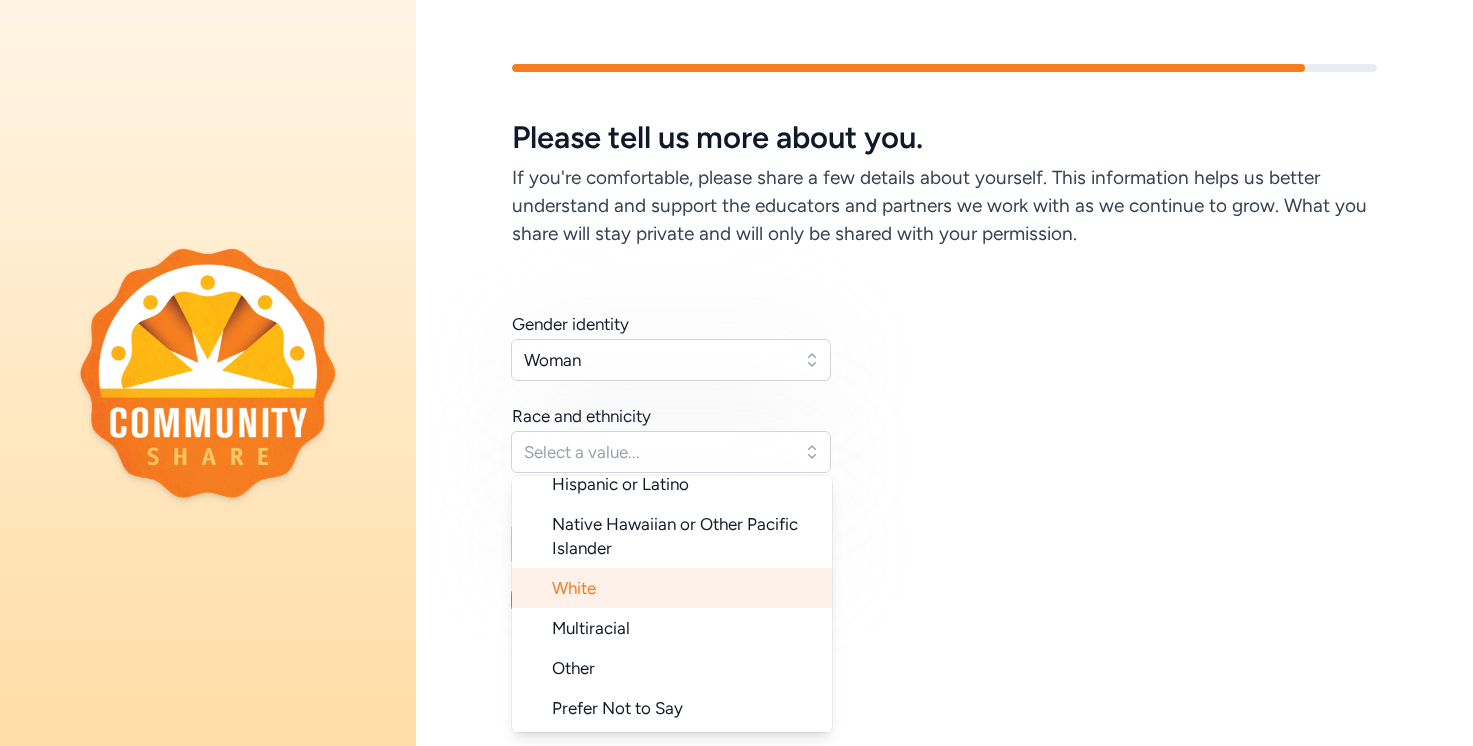 click on "White" at bounding box center [672, 588] 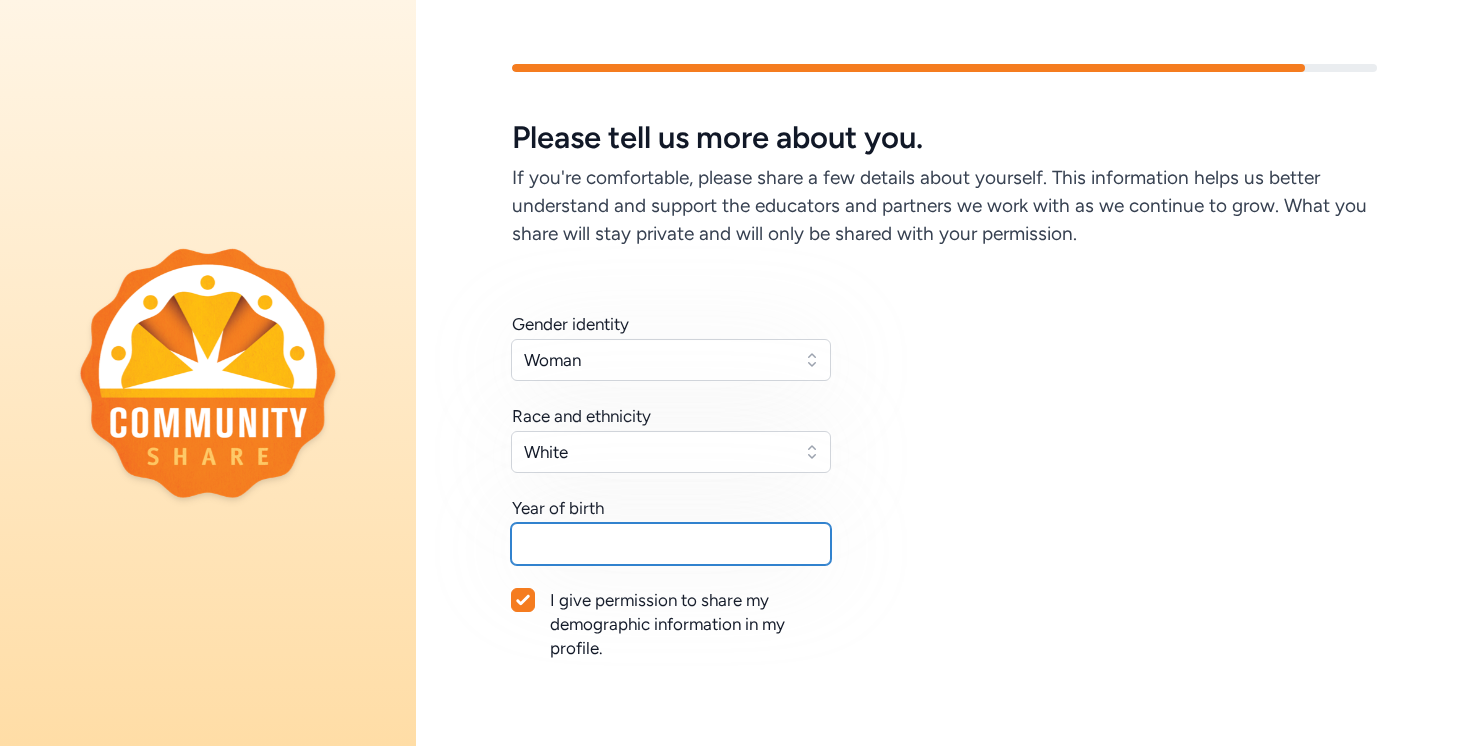 click at bounding box center (671, 544) 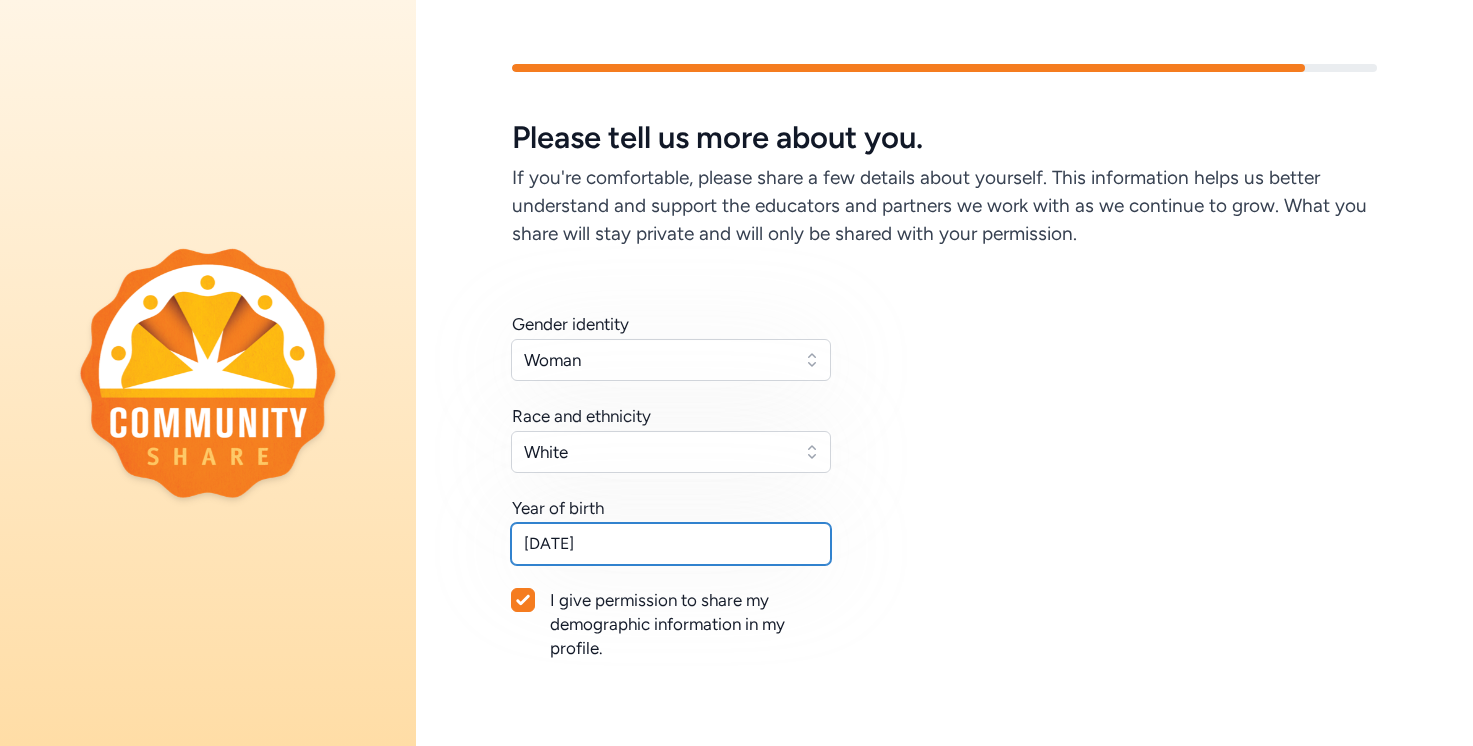 scroll, scrollTop: 146, scrollLeft: 0, axis: vertical 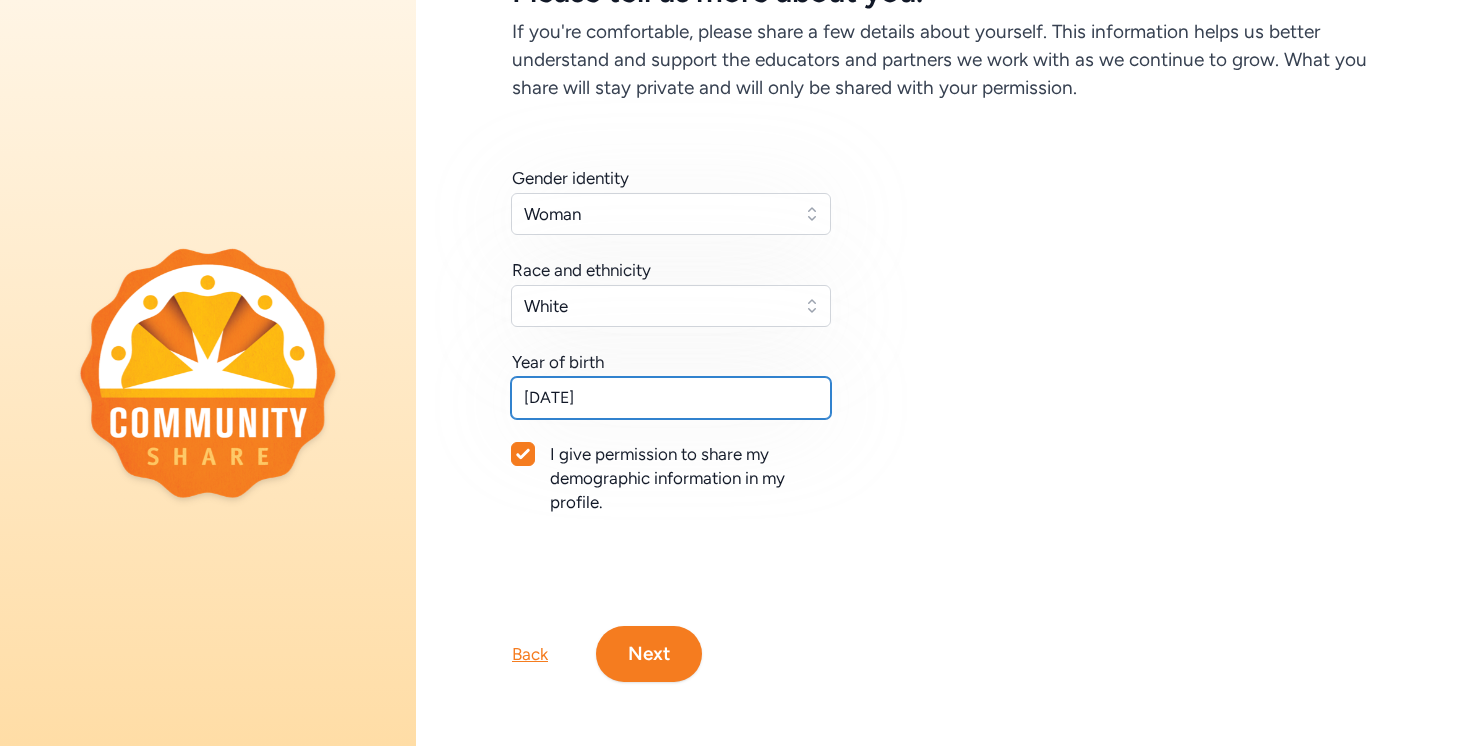 type on "[DATE]" 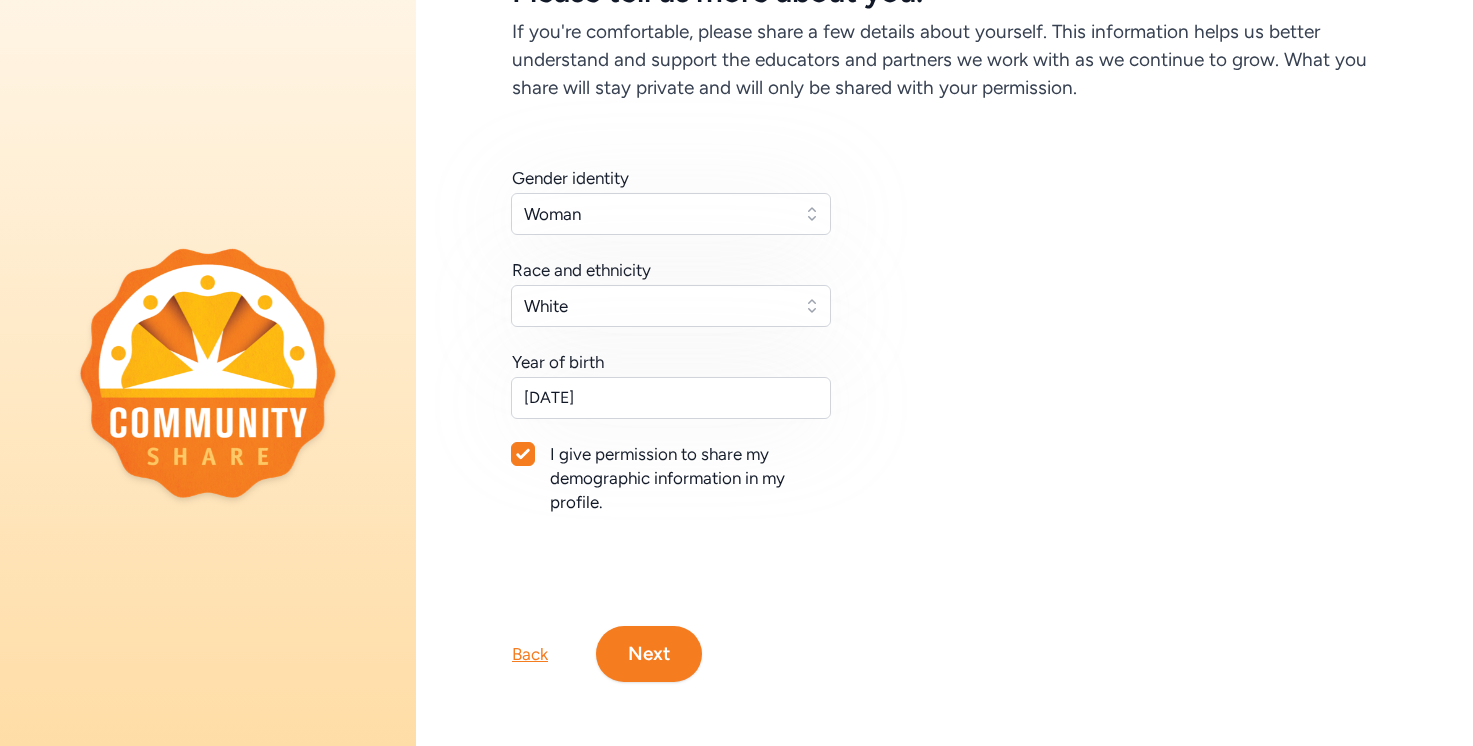 click at bounding box center [523, 454] 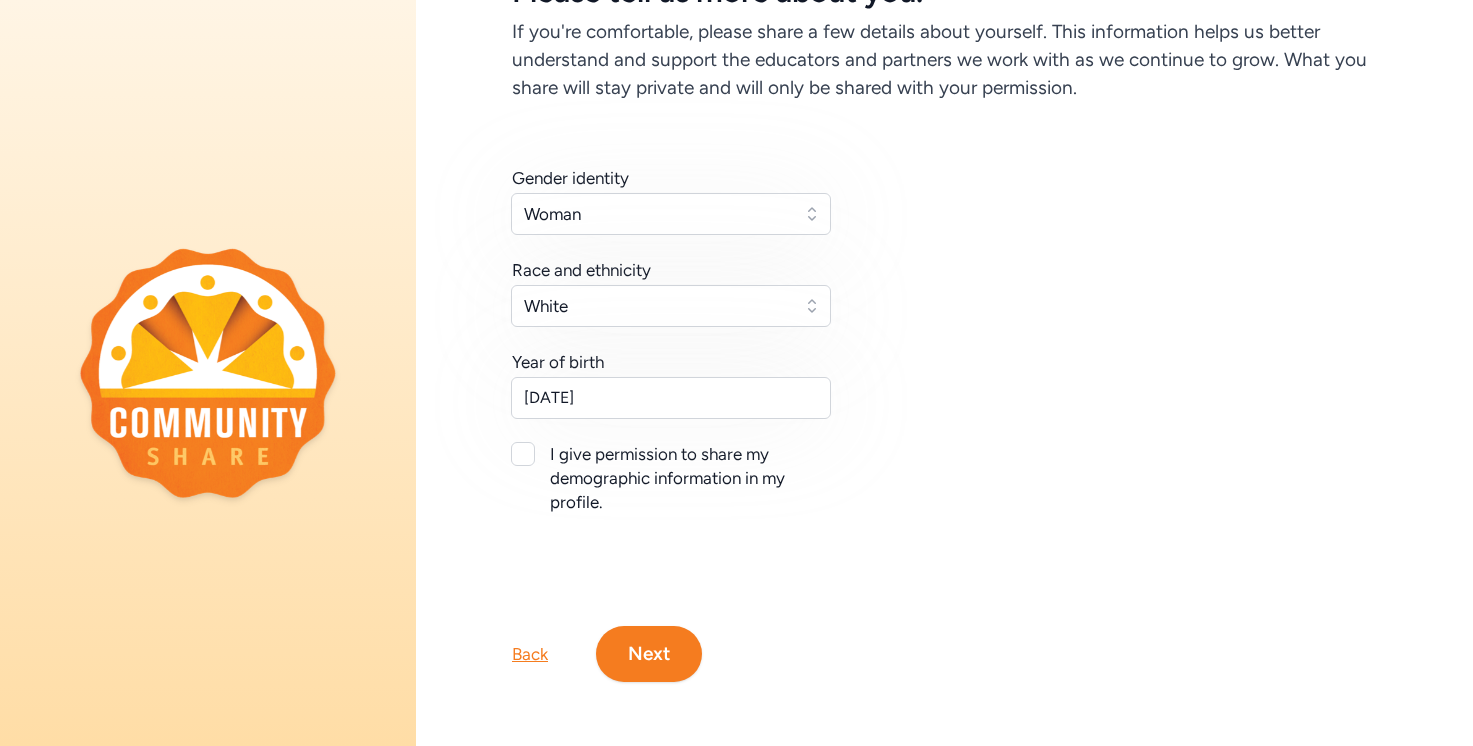 click on "Next" at bounding box center (649, 654) 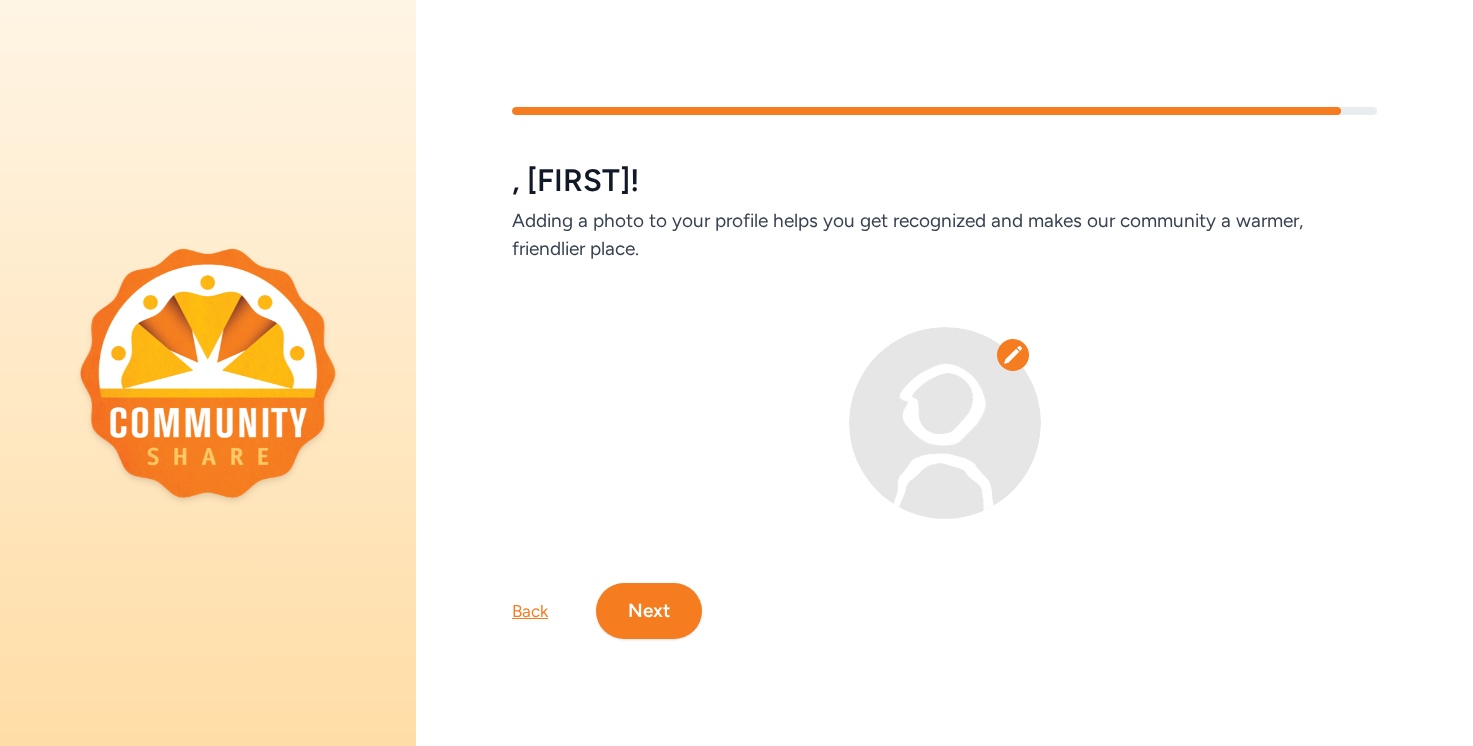 click on "Next" at bounding box center [649, 611] 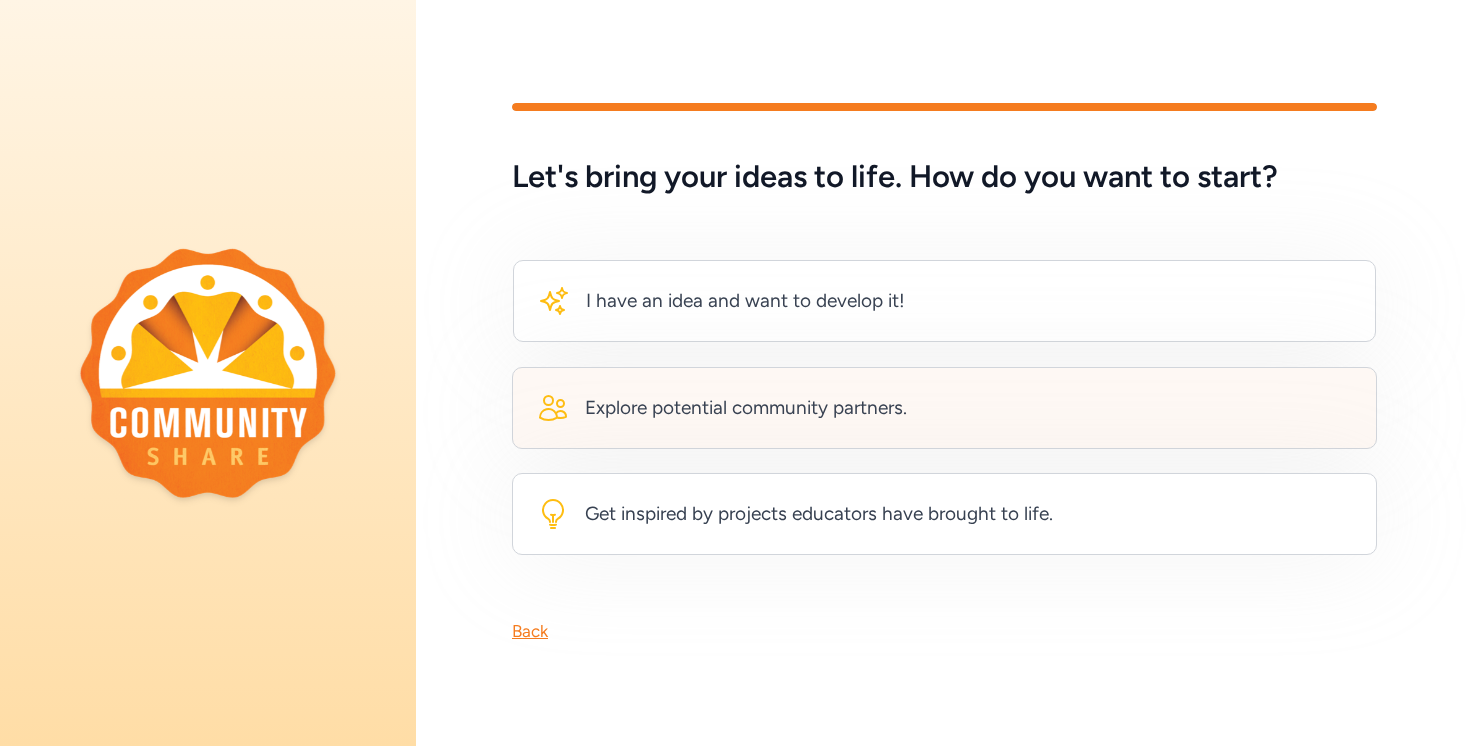 click on "Explore potential community partners." at bounding box center (746, 408) 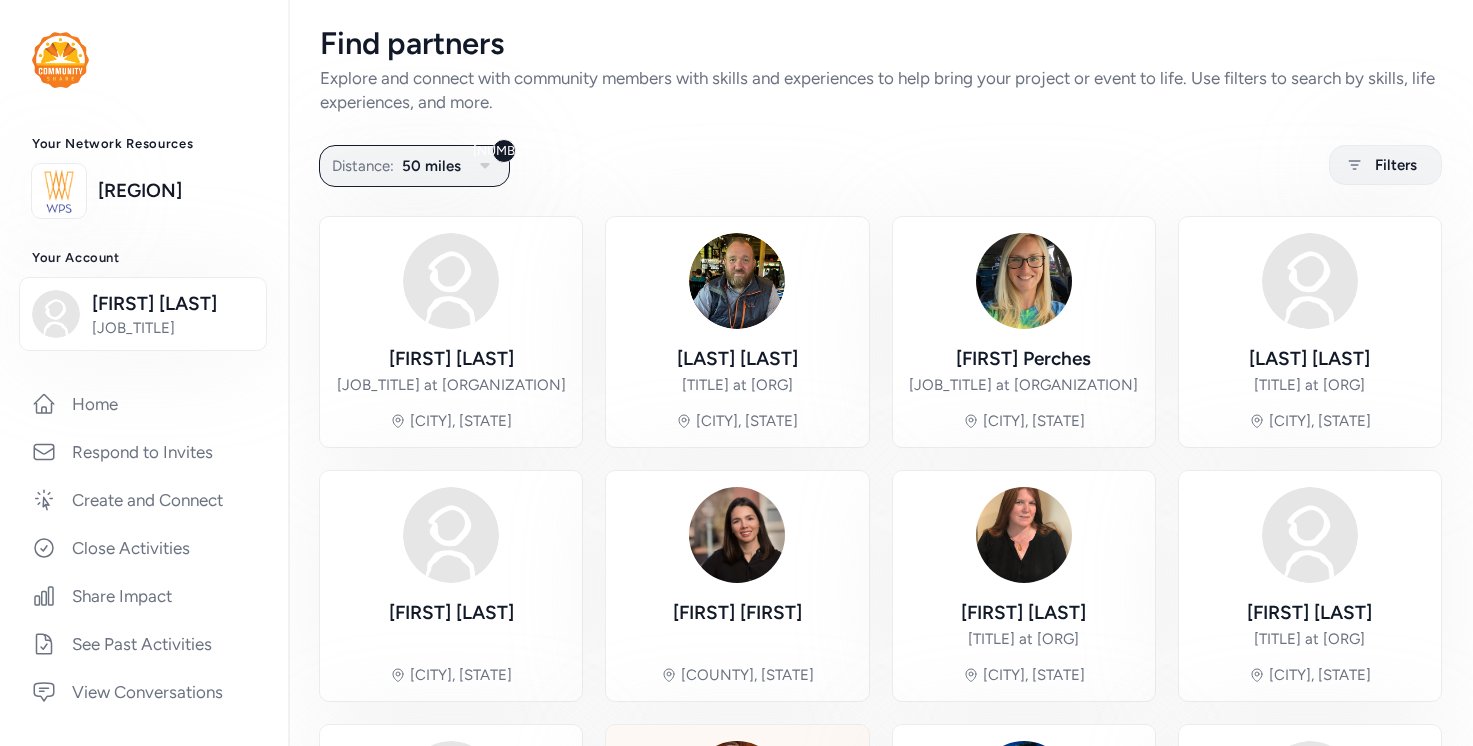 scroll, scrollTop: 10, scrollLeft: 0, axis: vertical 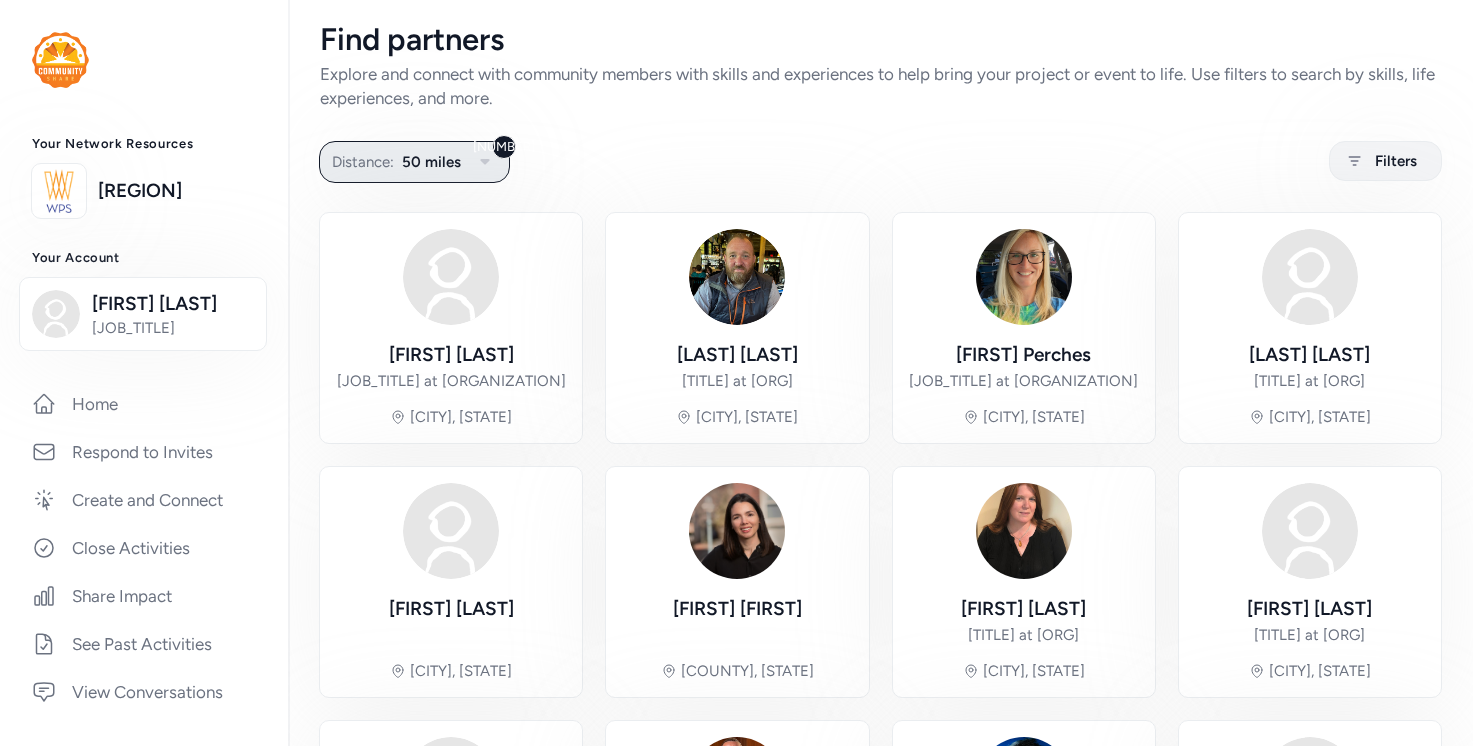 click on "[NUMBER]" at bounding box center [504, 147] 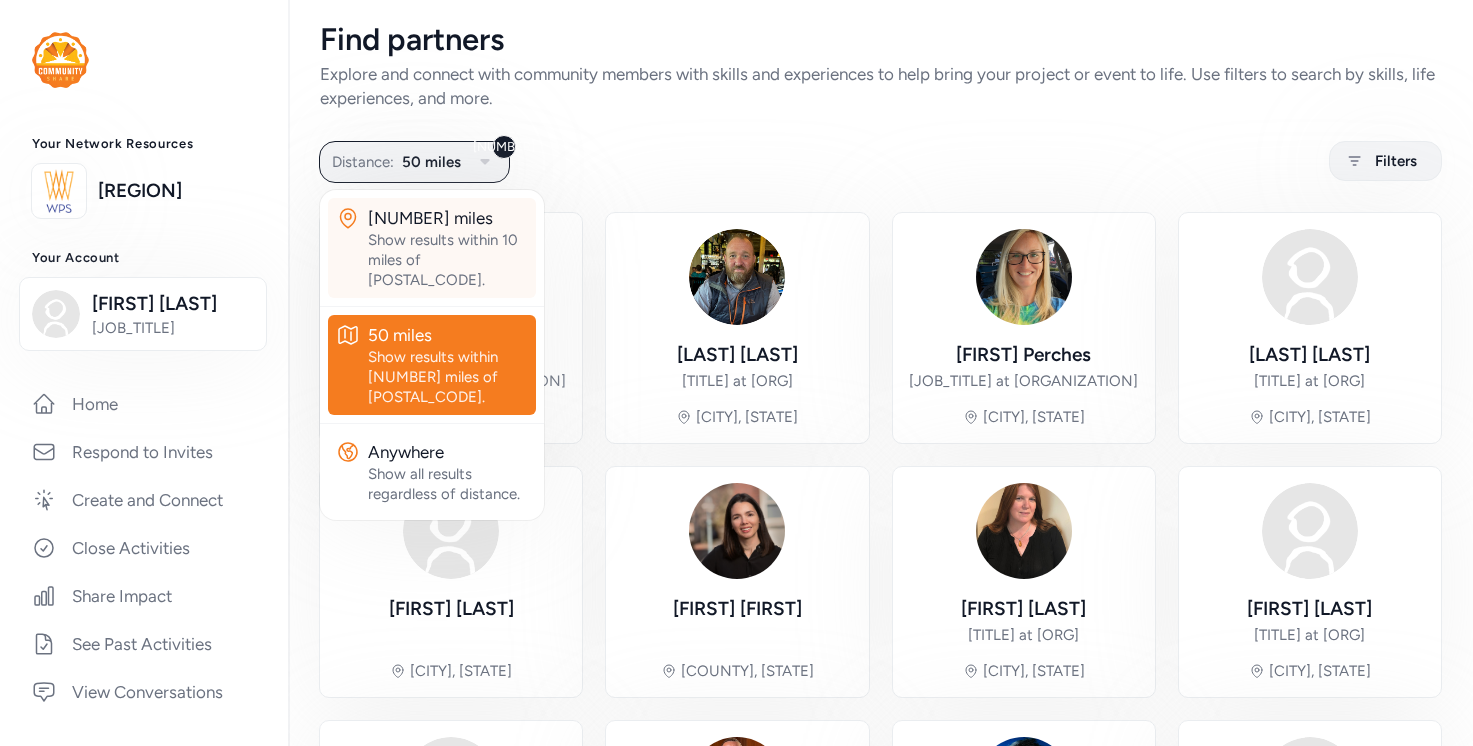 click on "[NUMBER] miles" at bounding box center [448, 218] 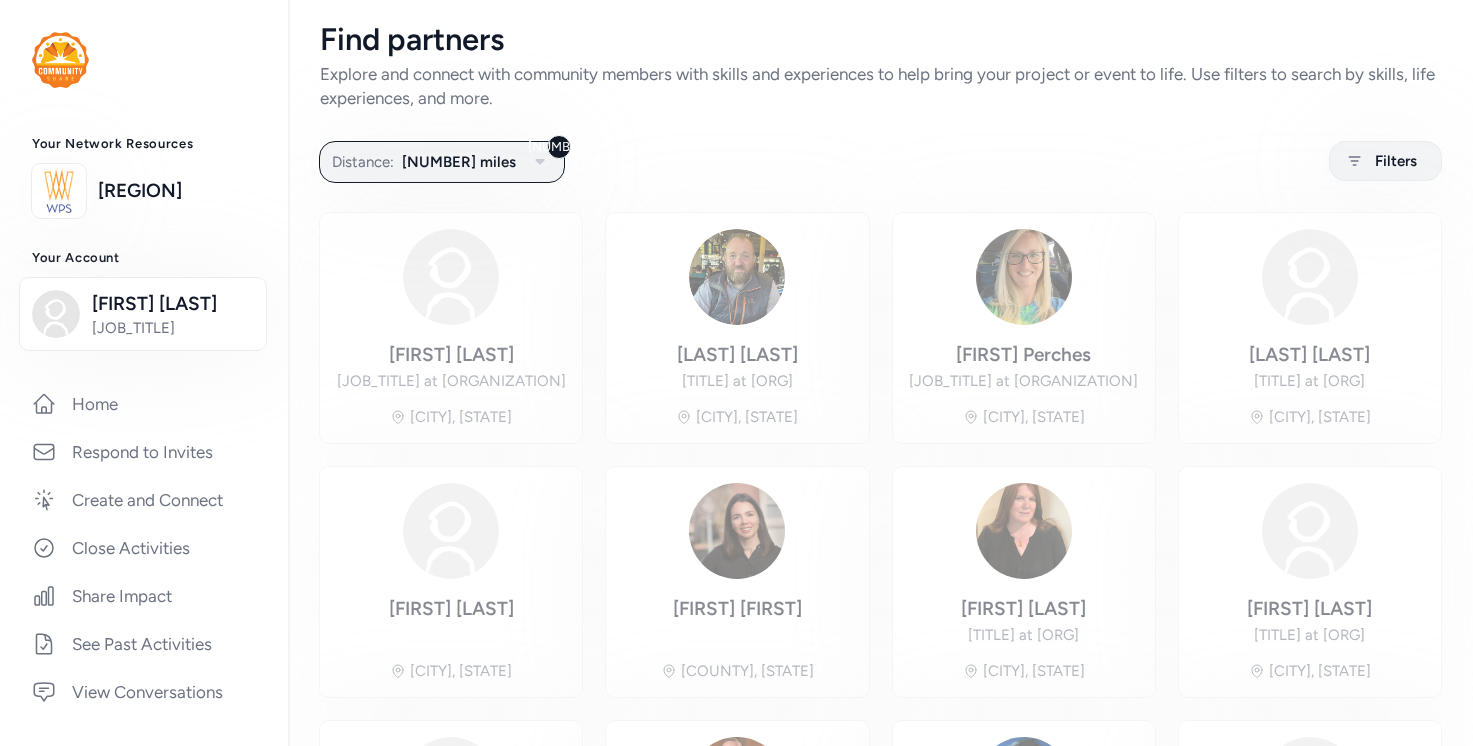 scroll, scrollTop: 0, scrollLeft: 0, axis: both 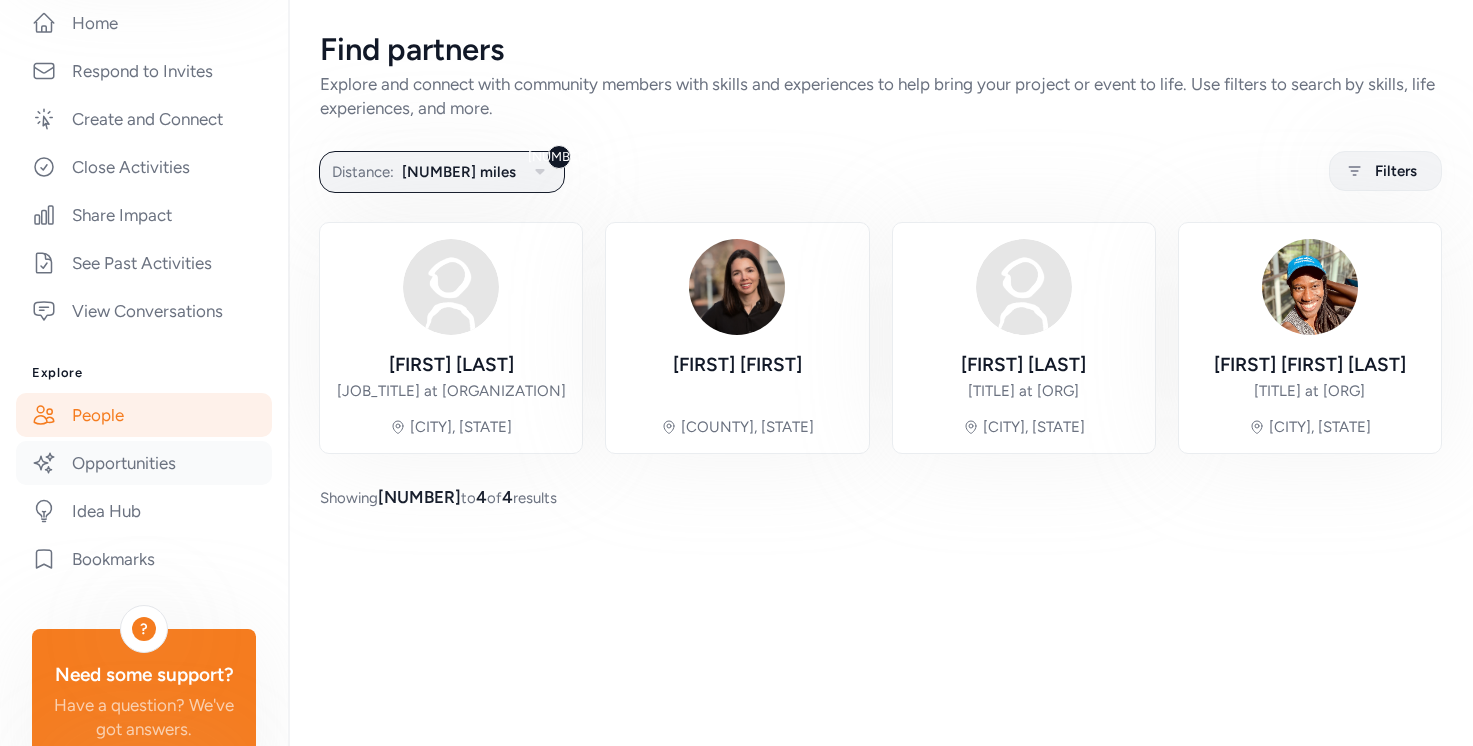 click on "Opportunities" at bounding box center (144, 463) 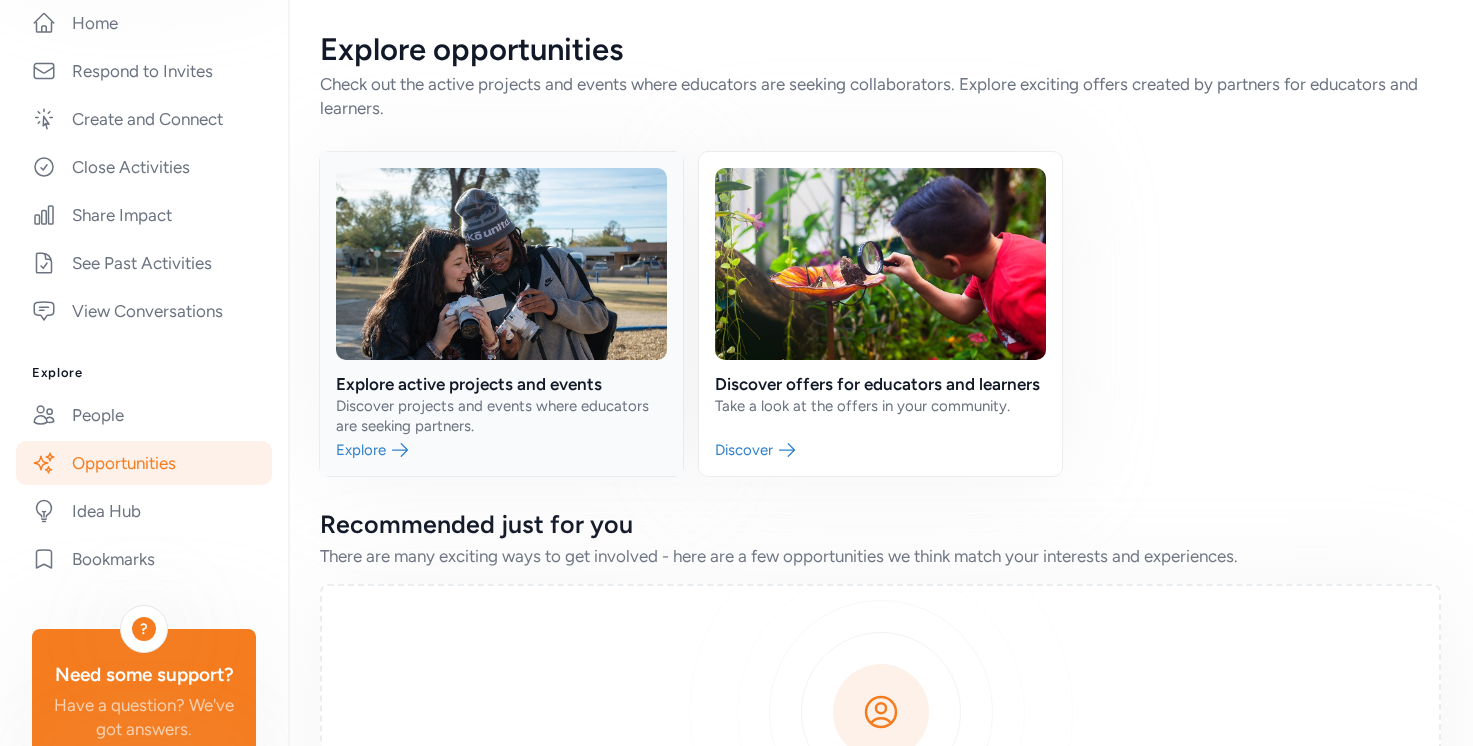 click at bounding box center (501, 314) 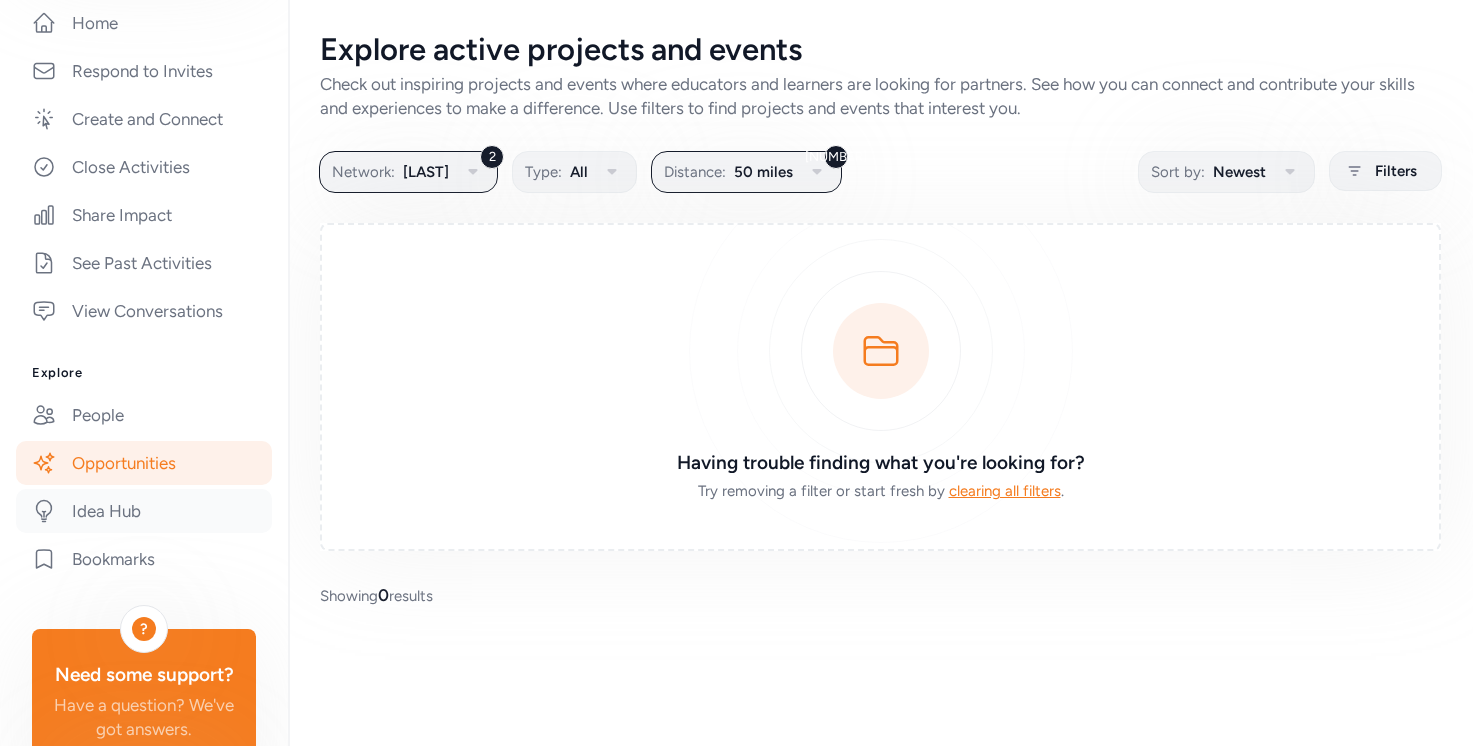 click on "Idea Hub" at bounding box center [144, 511] 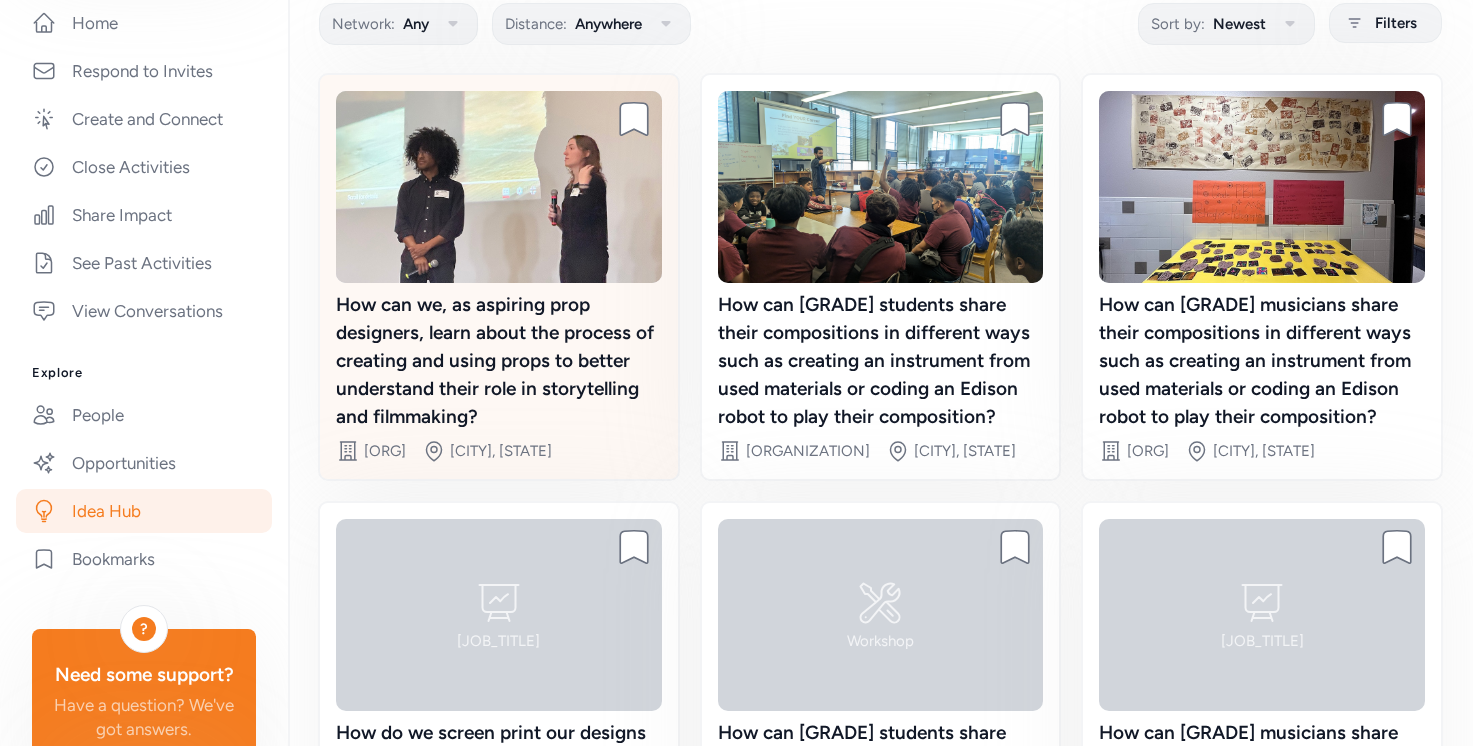 scroll, scrollTop: 0, scrollLeft: 0, axis: both 